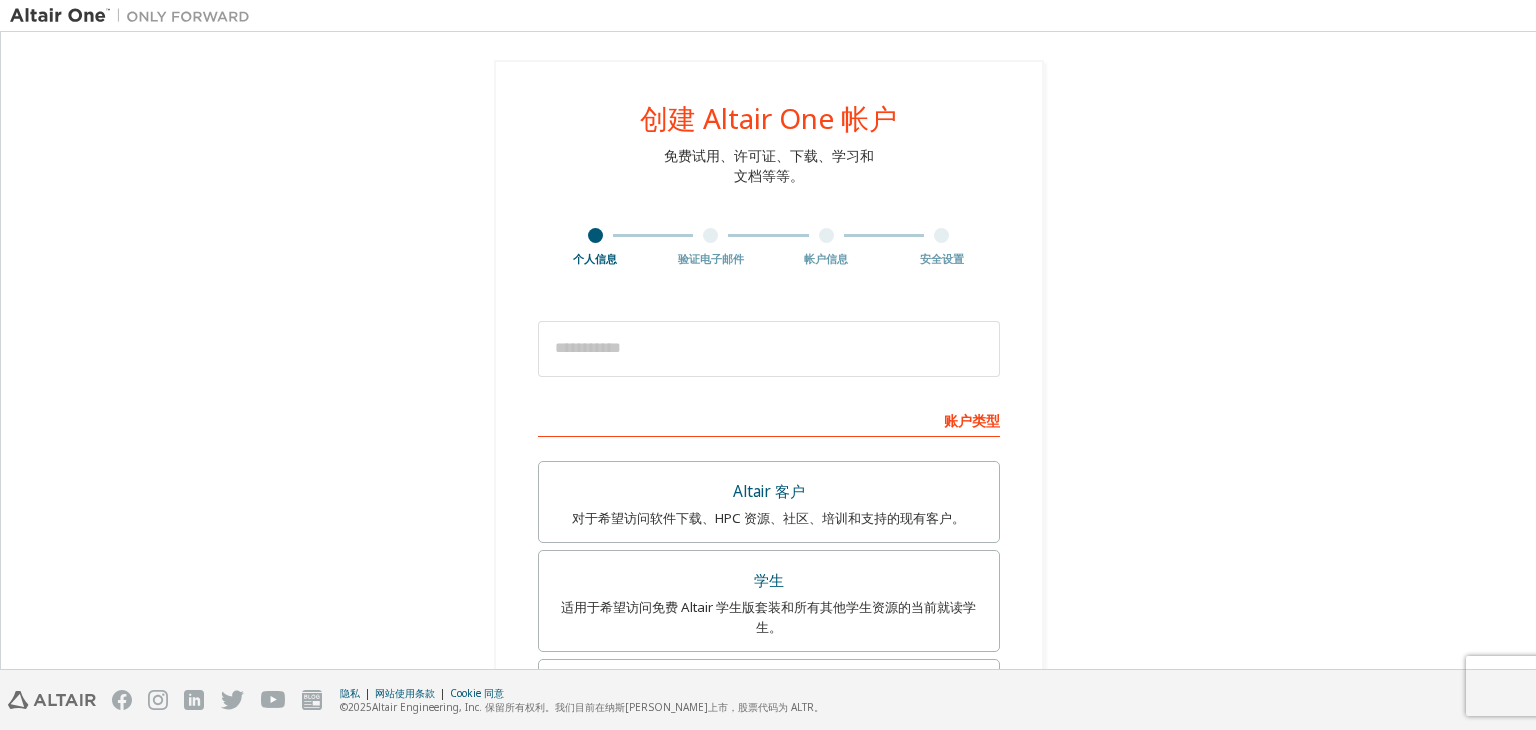 scroll, scrollTop: 0, scrollLeft: 0, axis: both 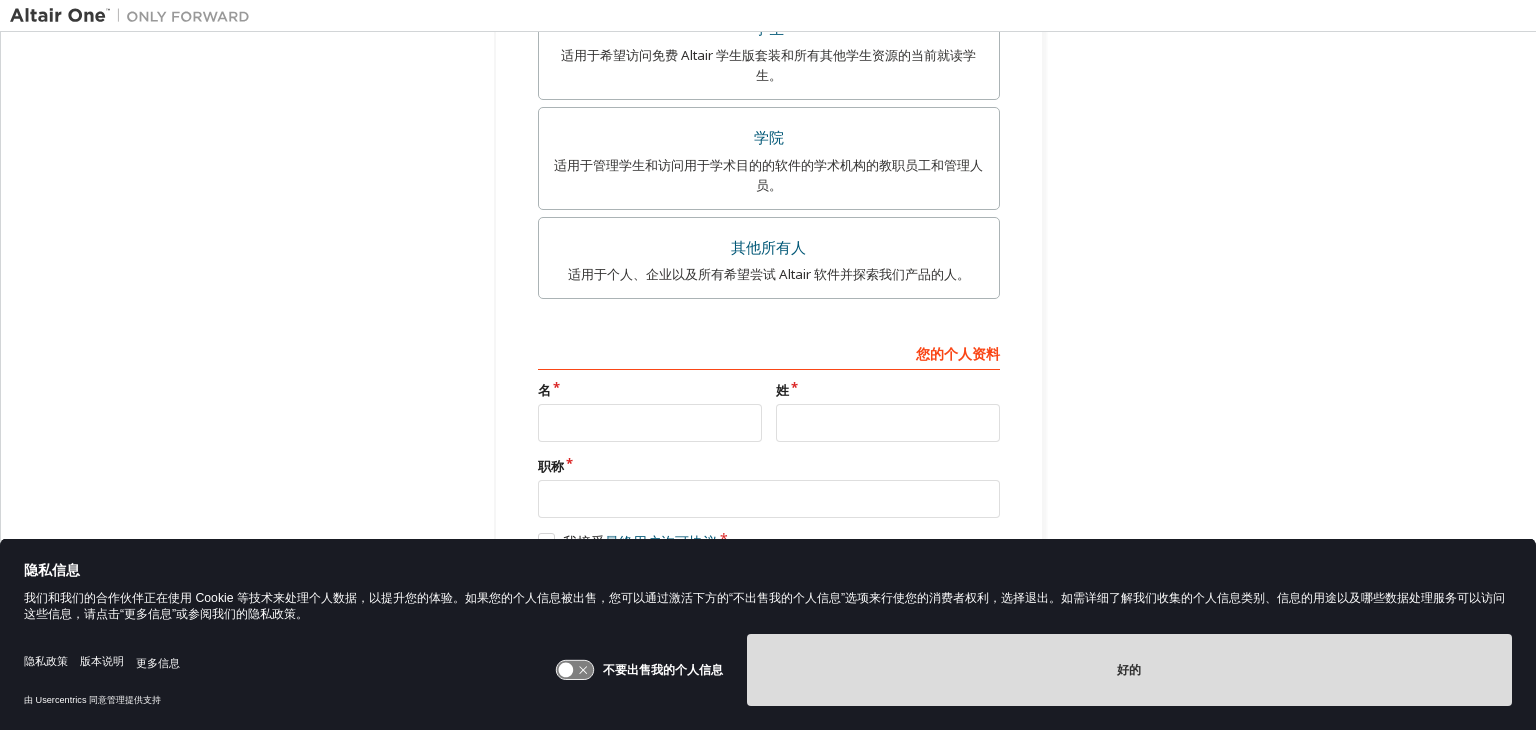 click on "好的" at bounding box center [1129, 670] 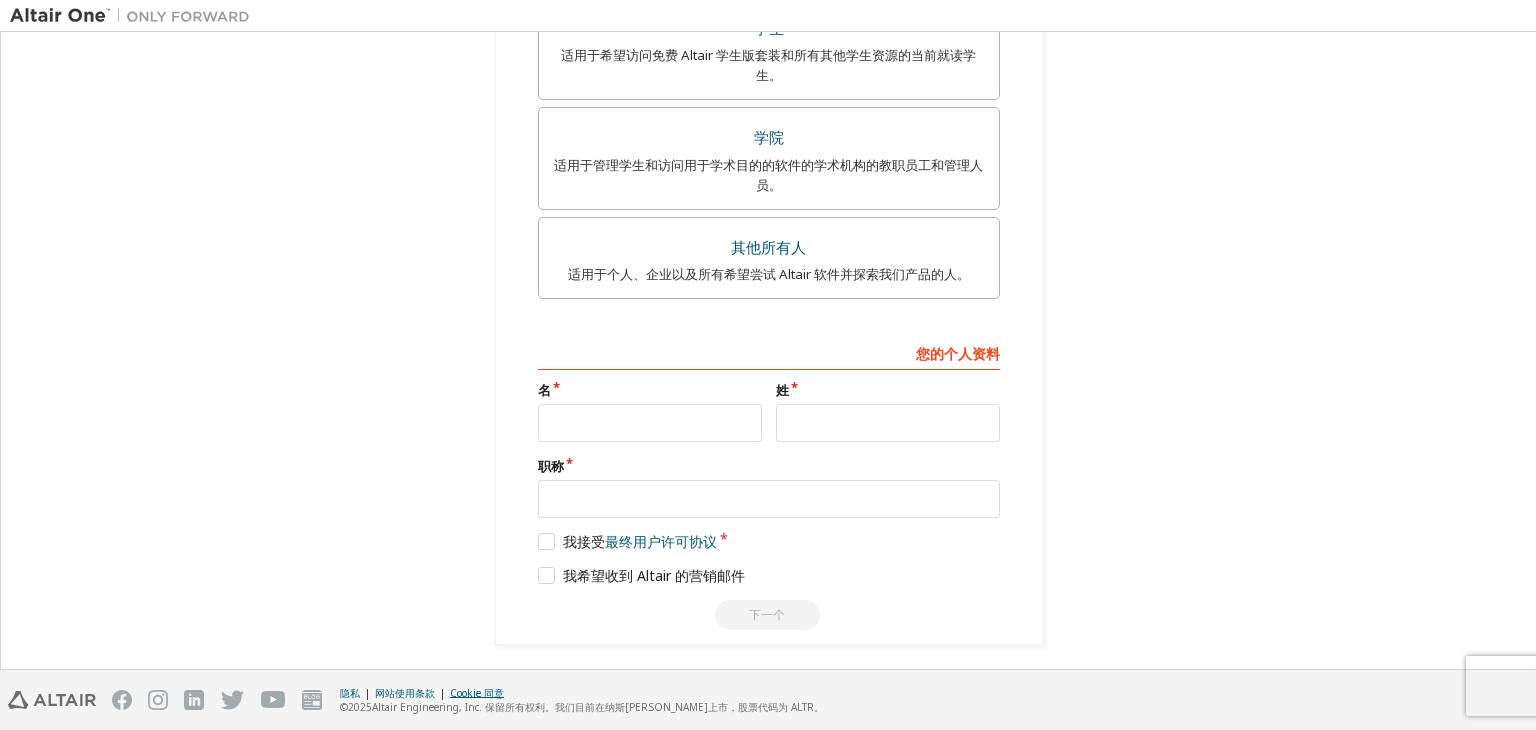 click on "Cookie 同意" at bounding box center [477, 694] 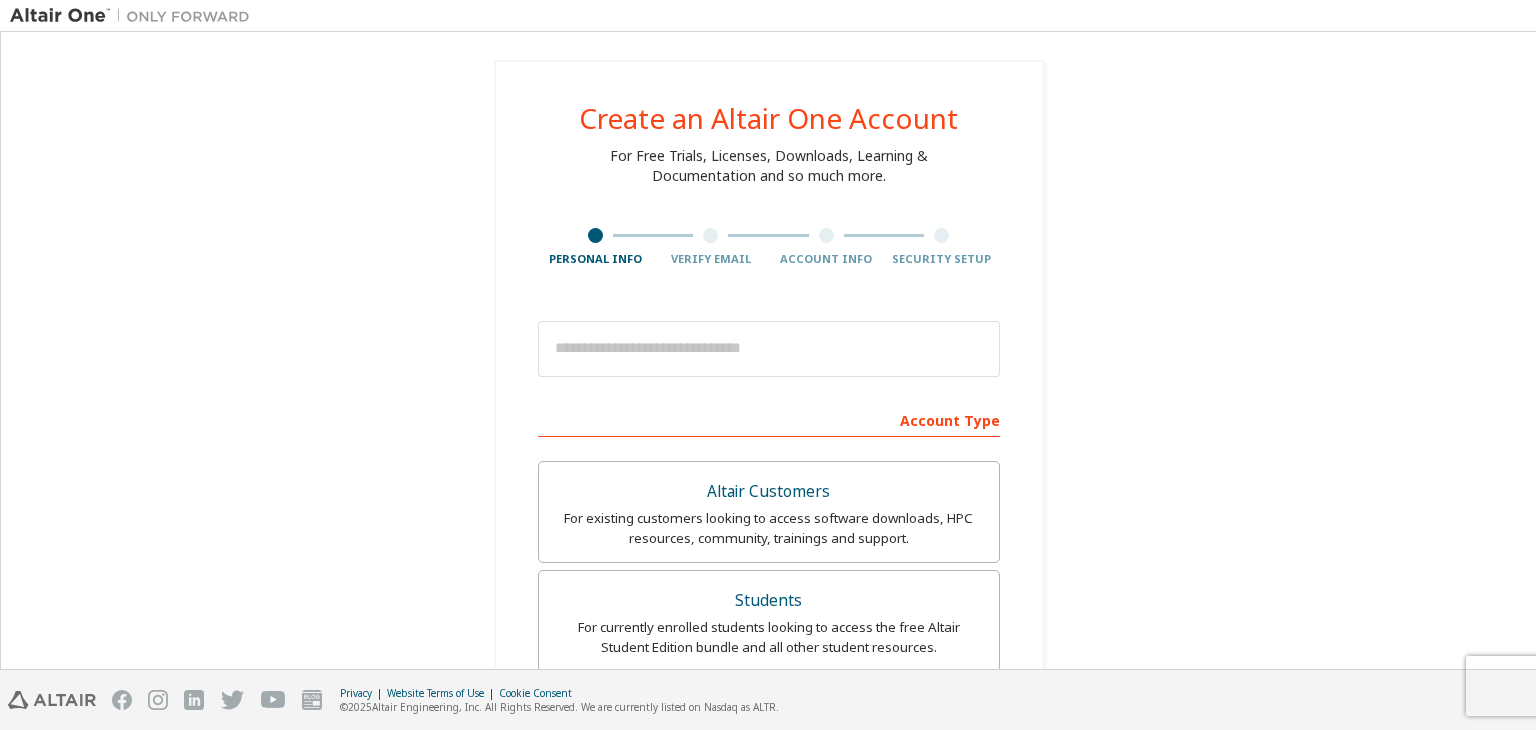 scroll, scrollTop: 0, scrollLeft: 0, axis: both 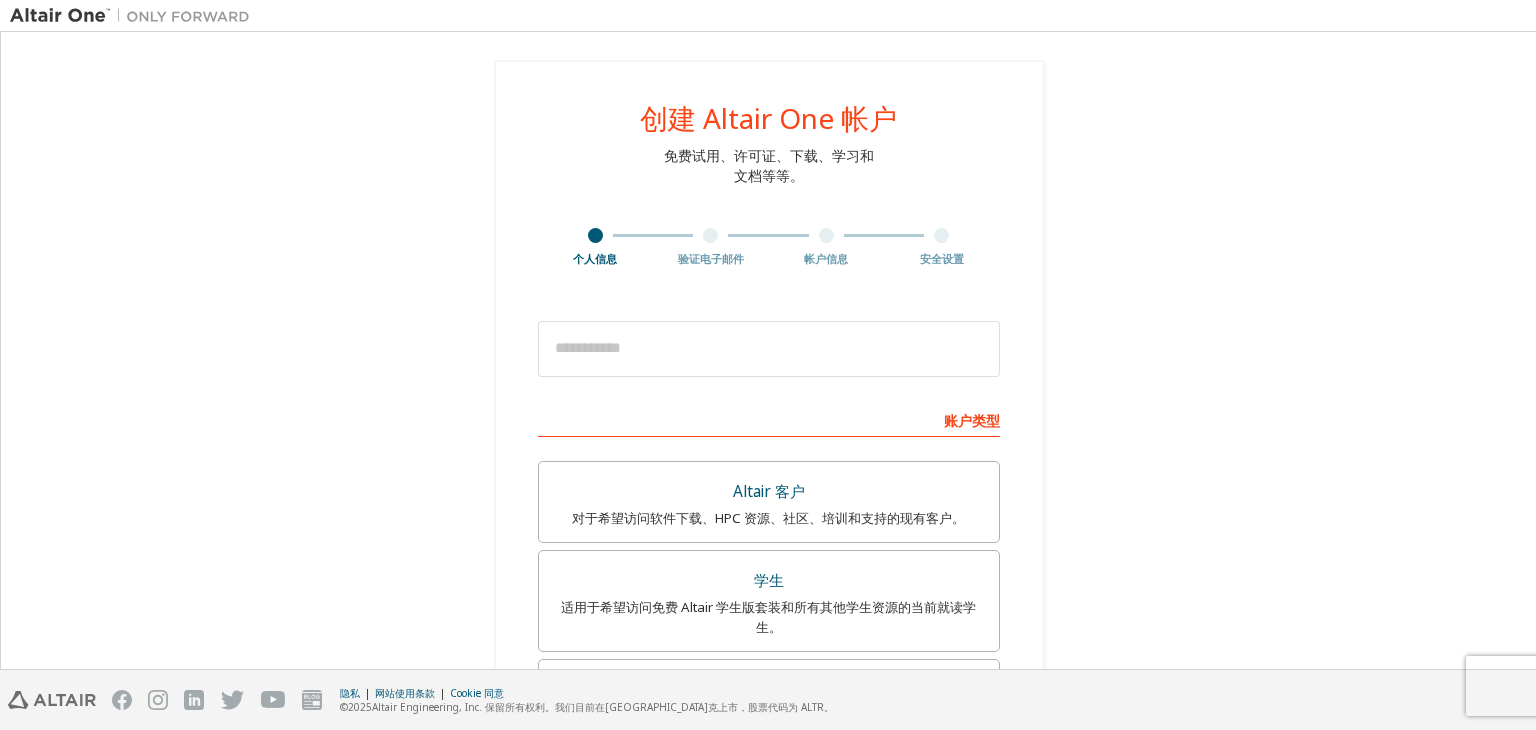 click on "**********" at bounding box center (768, 629) 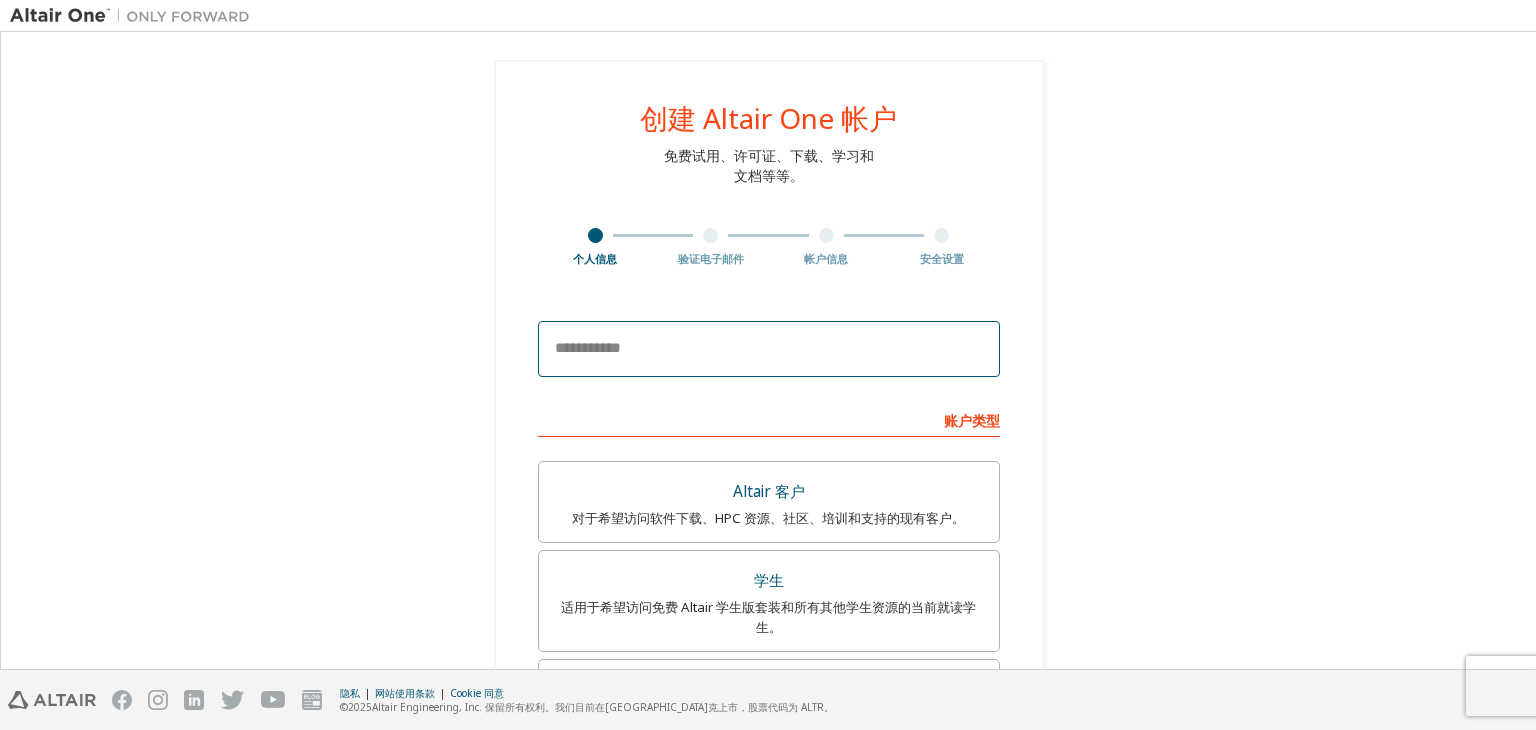 click at bounding box center [769, 349] 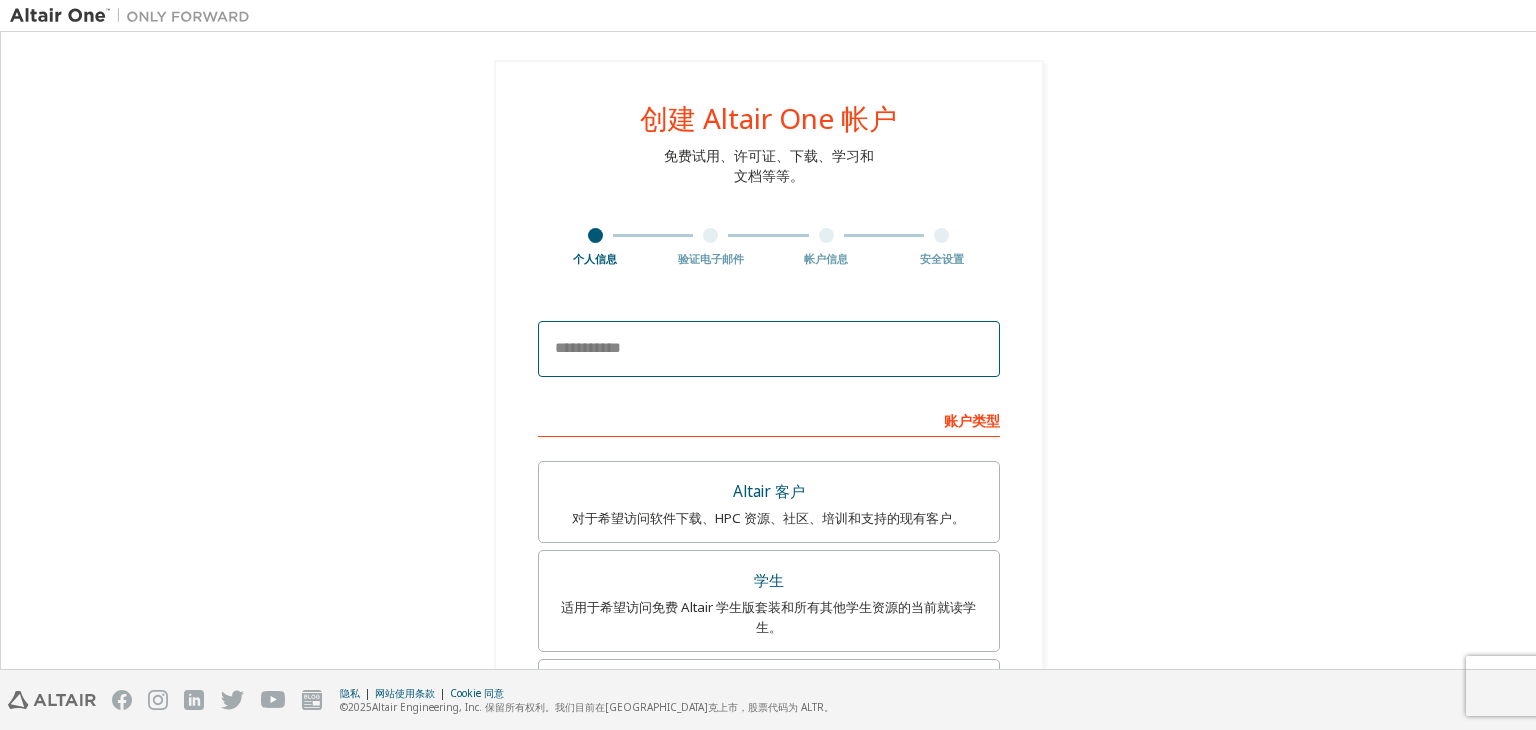 click at bounding box center [769, 349] 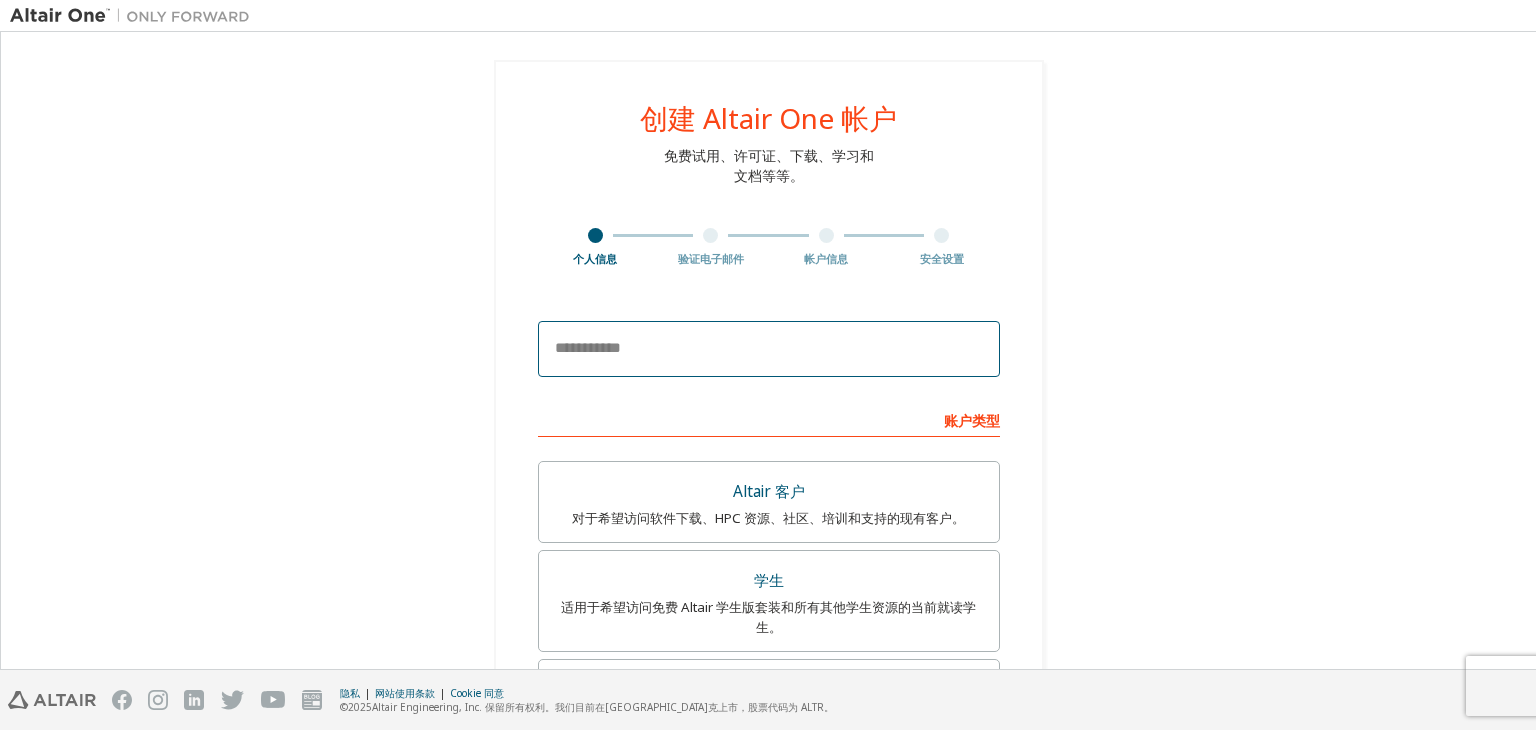 paste on "**********" 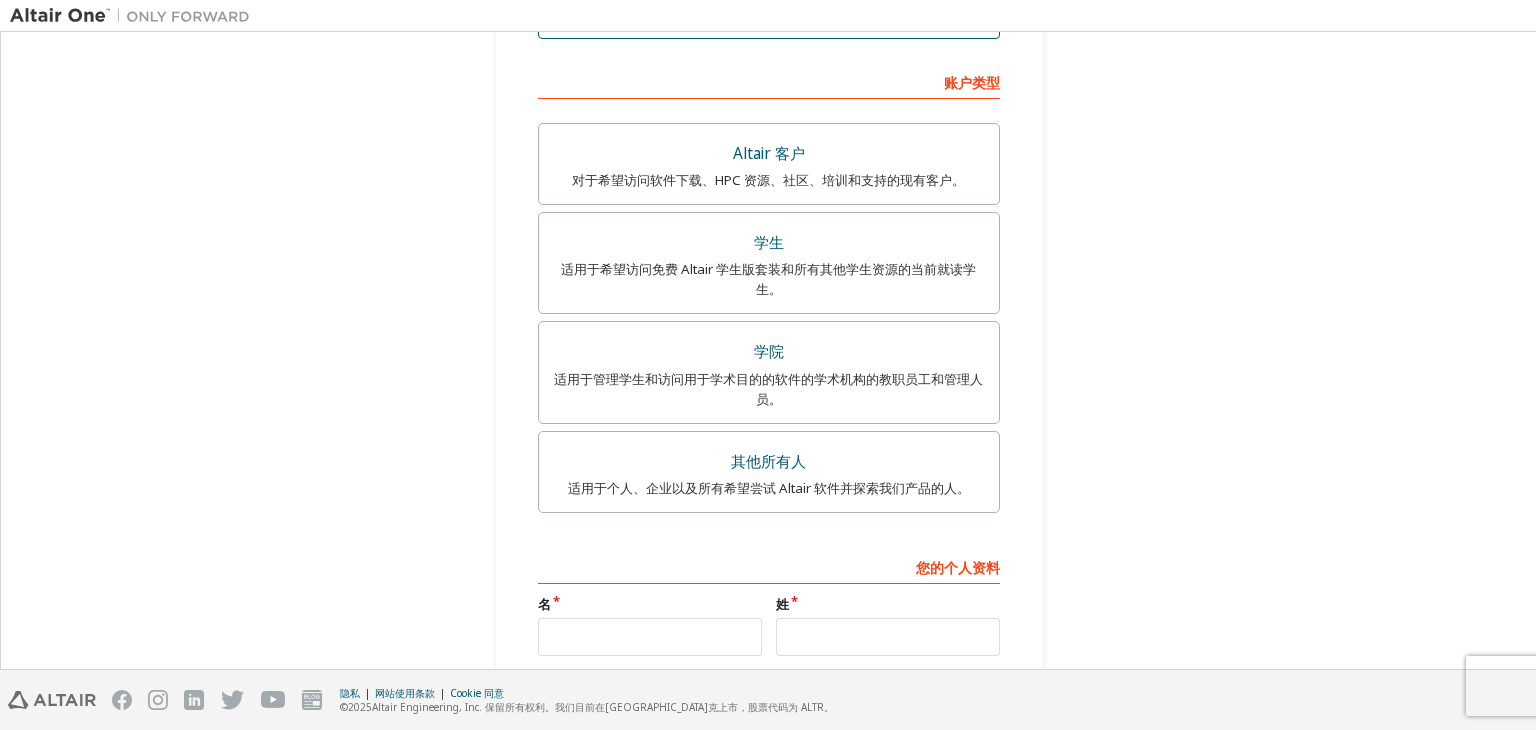 scroll, scrollTop: 400, scrollLeft: 0, axis: vertical 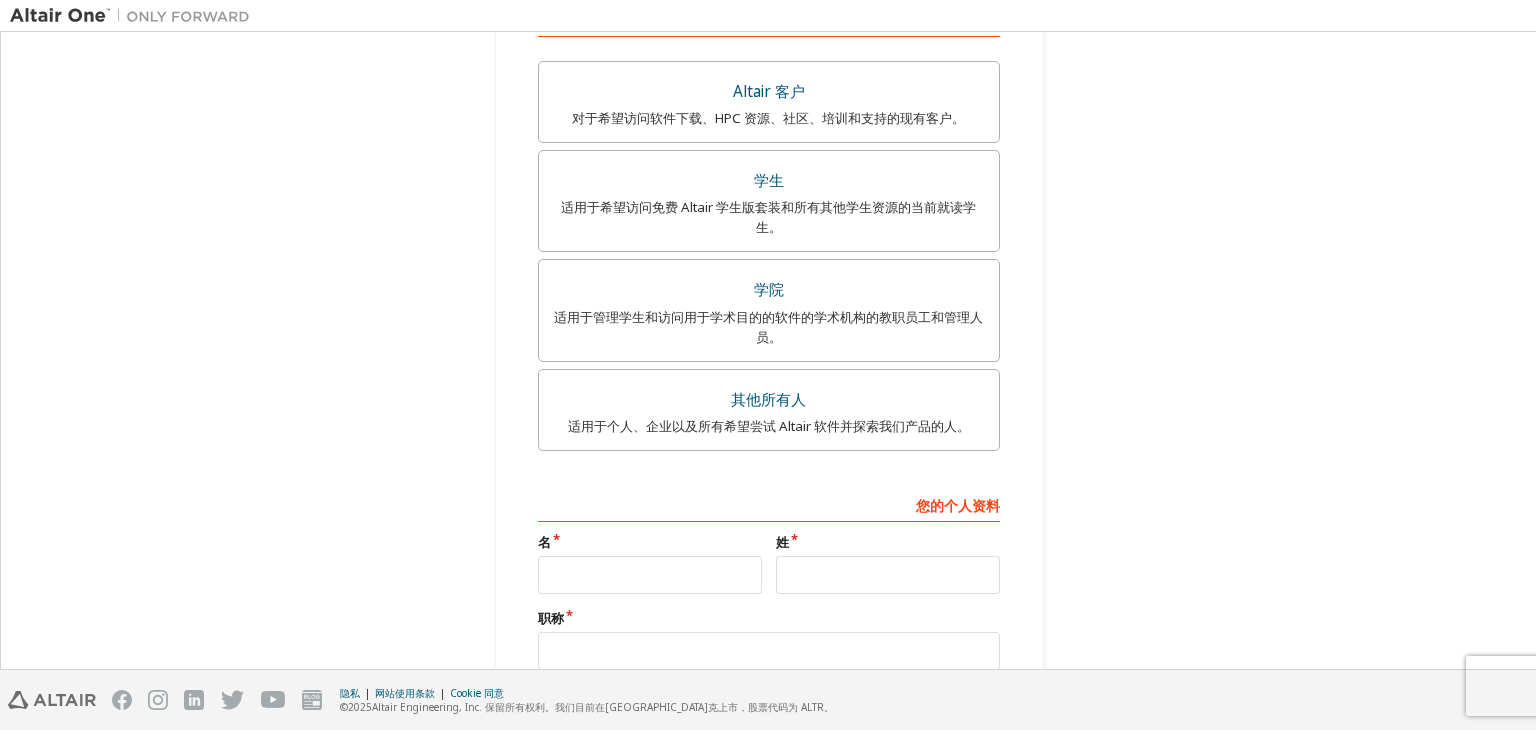 type on "**********" 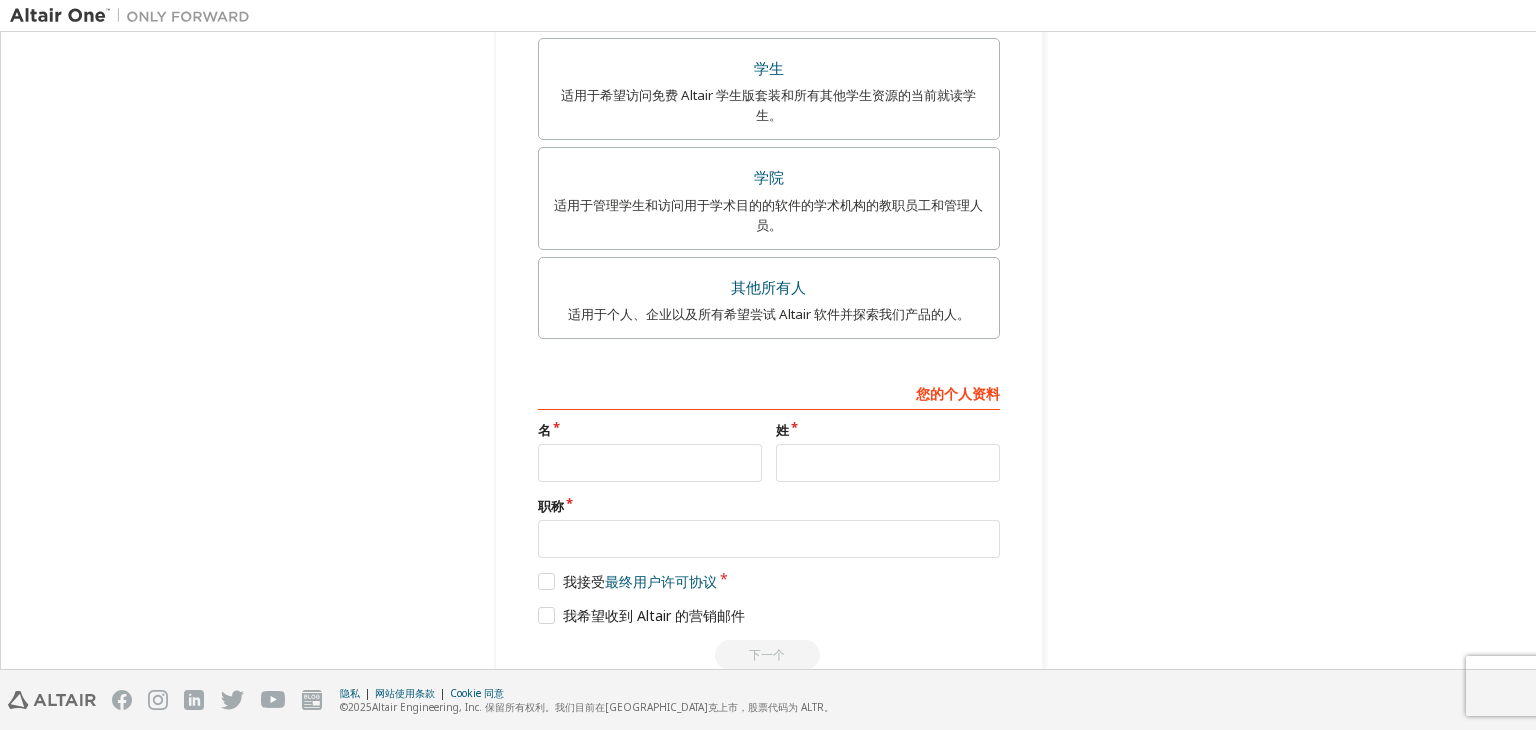 scroll, scrollTop: 552, scrollLeft: 0, axis: vertical 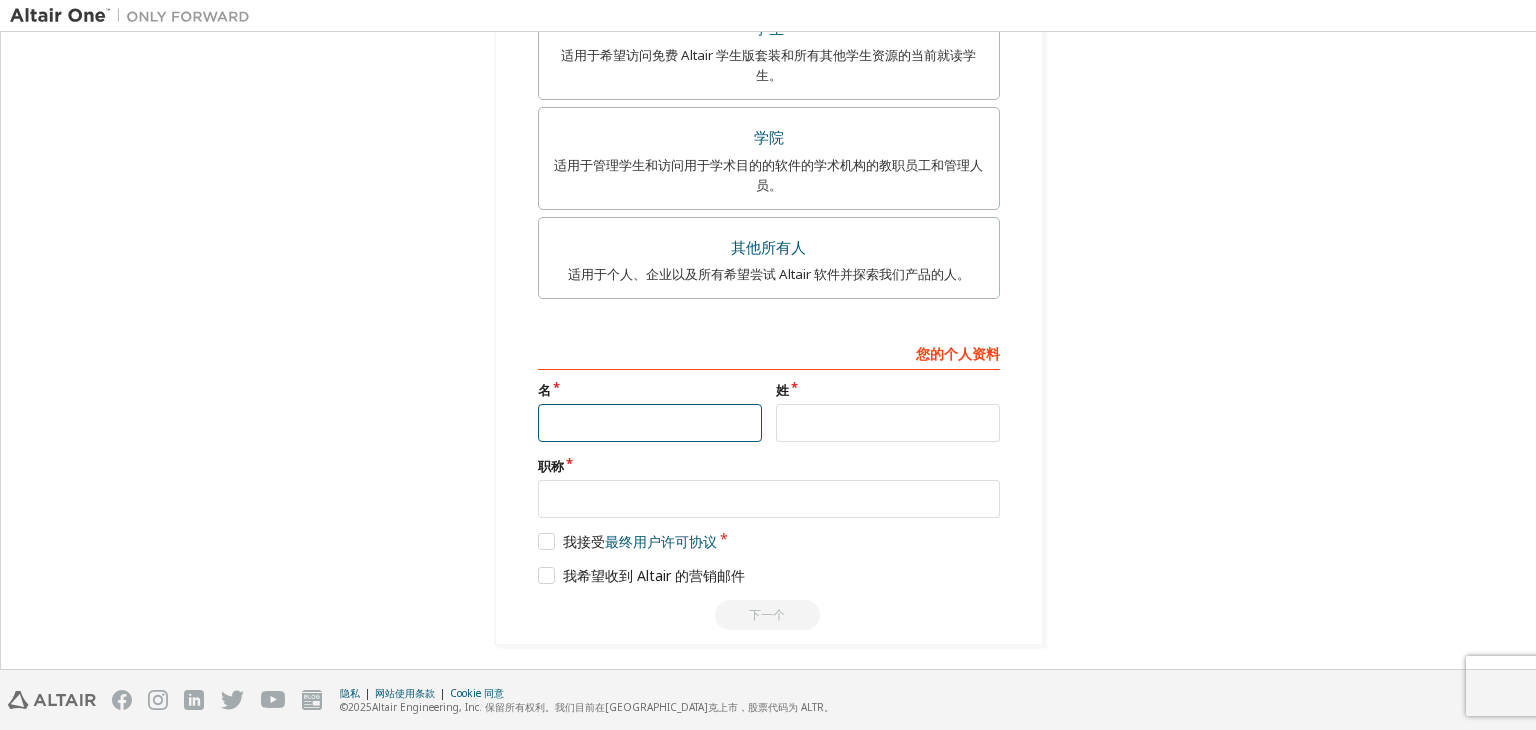 click at bounding box center (650, 423) 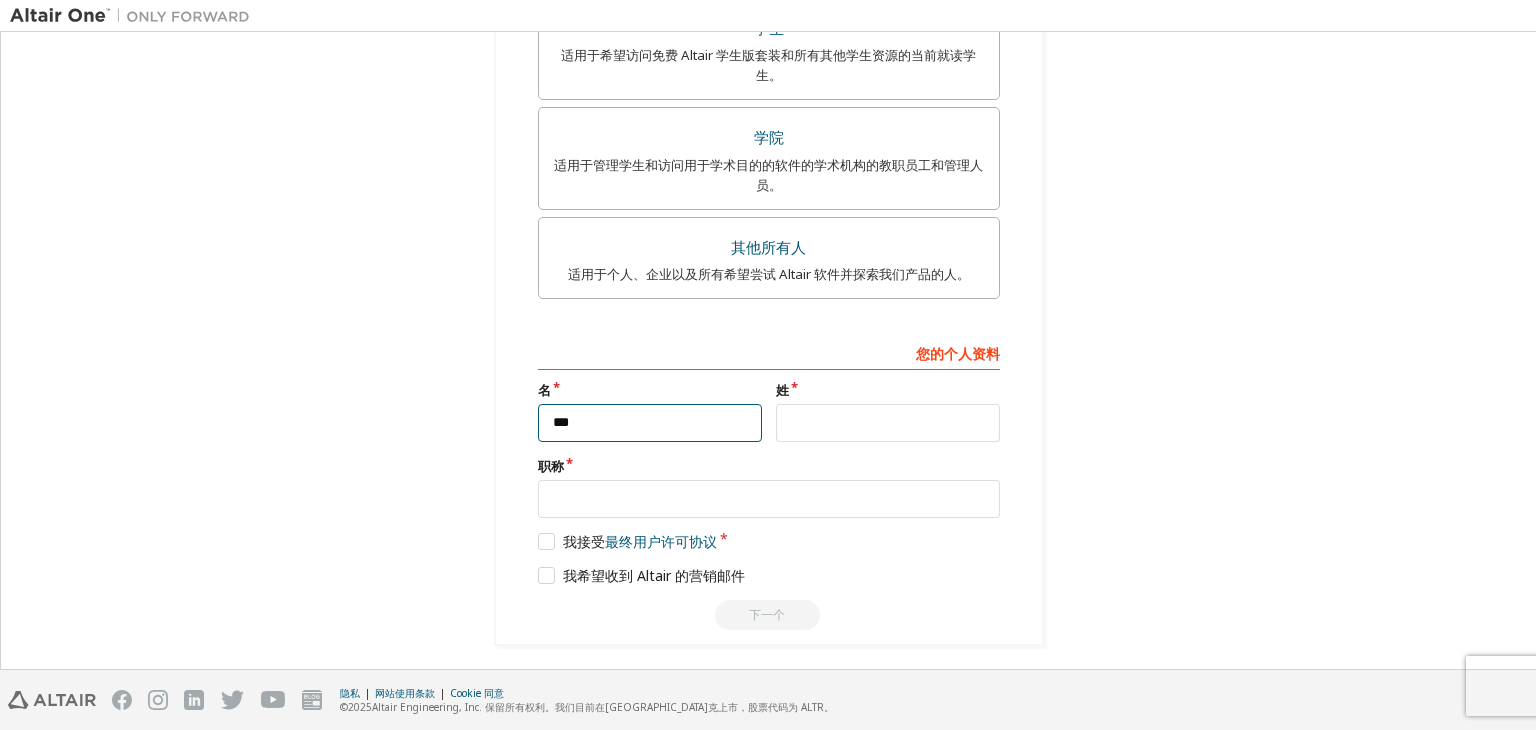 type on "***" 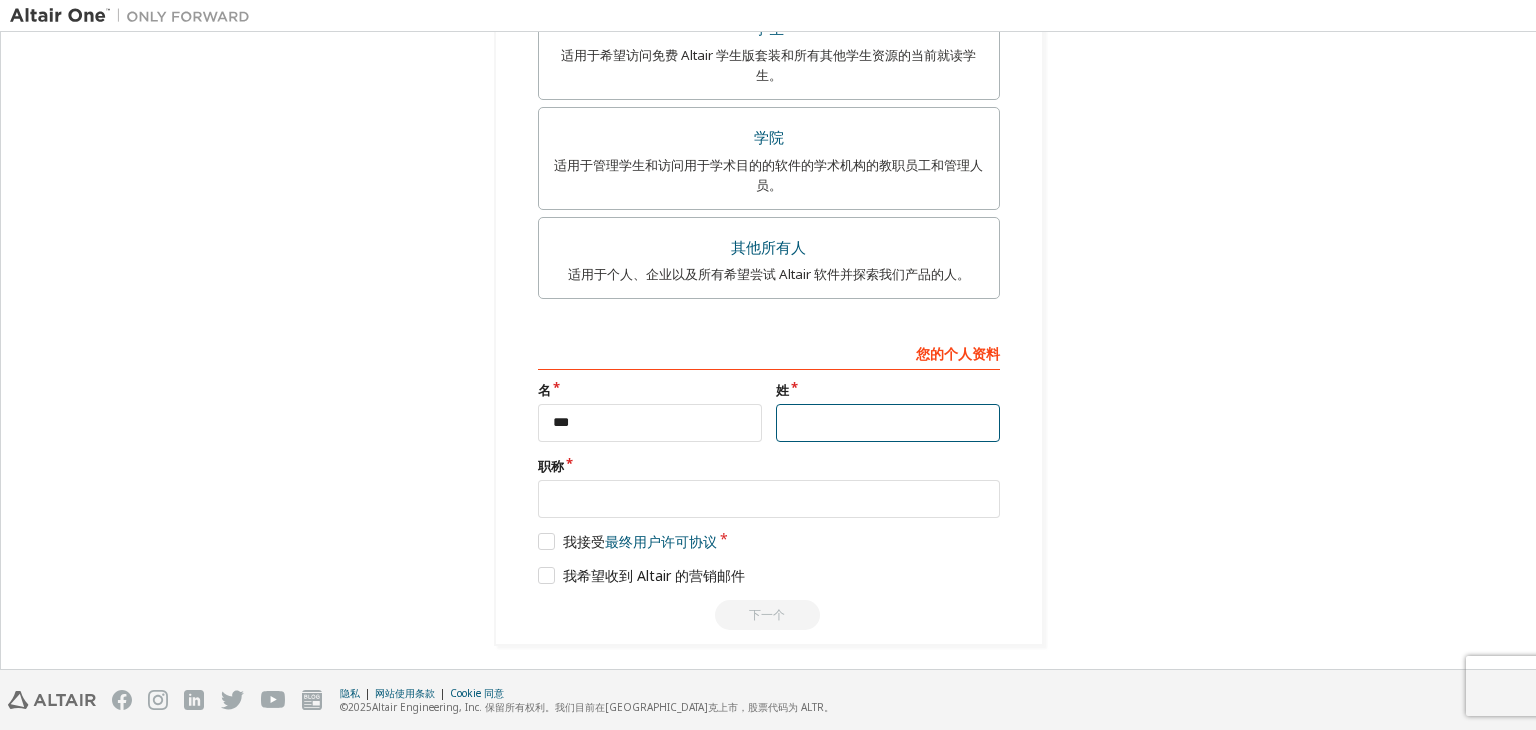 click at bounding box center (888, 423) 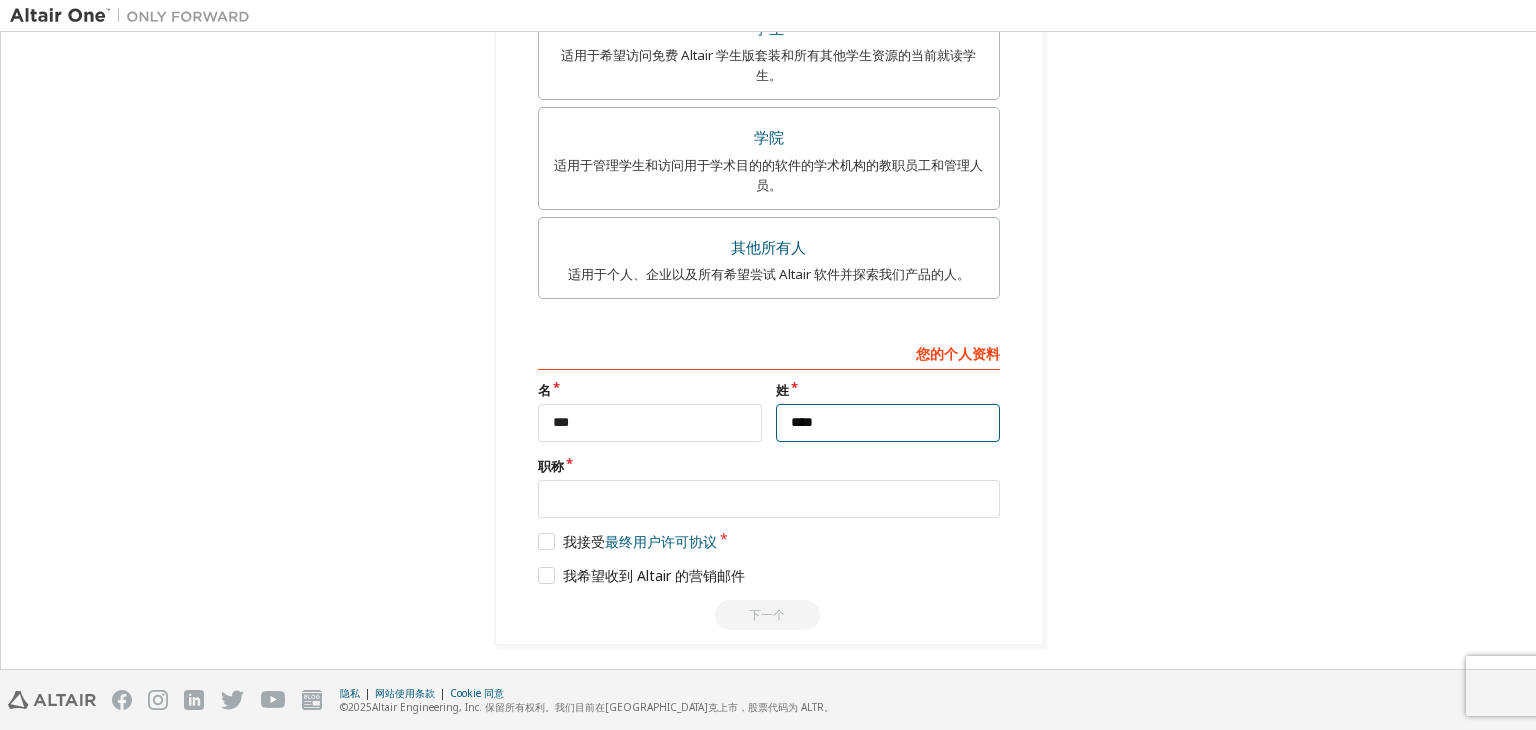 type on "****" 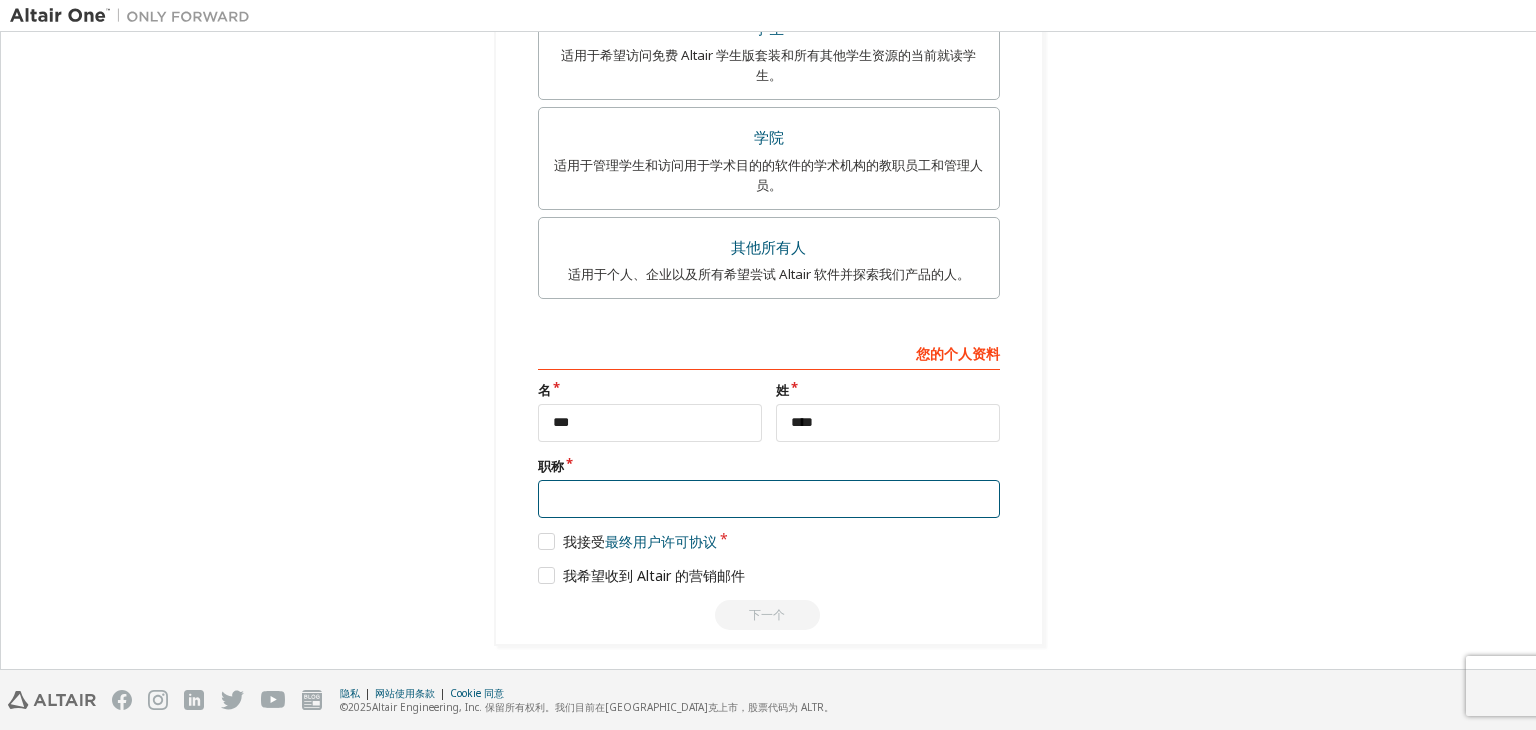 click at bounding box center [769, 499] 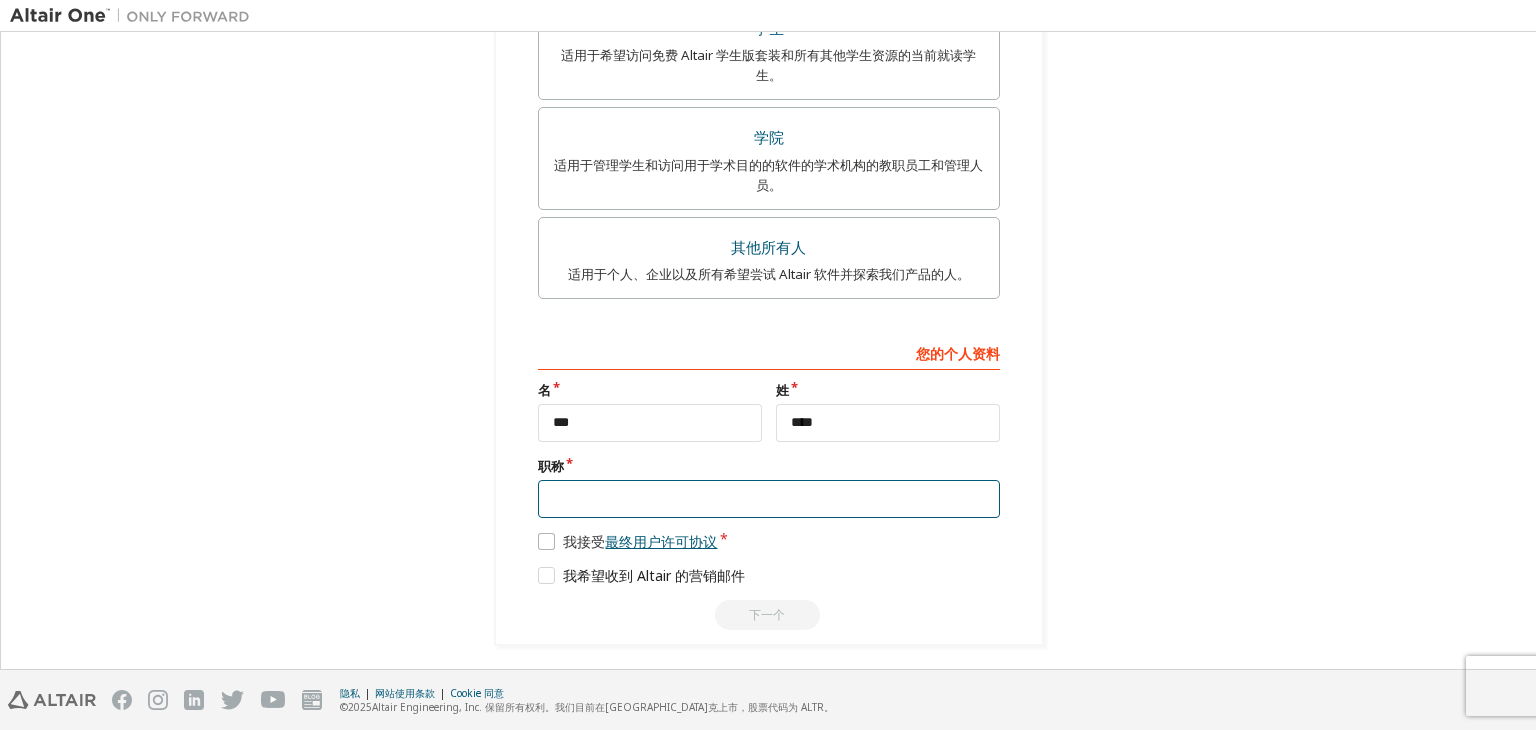 paste on "**********" 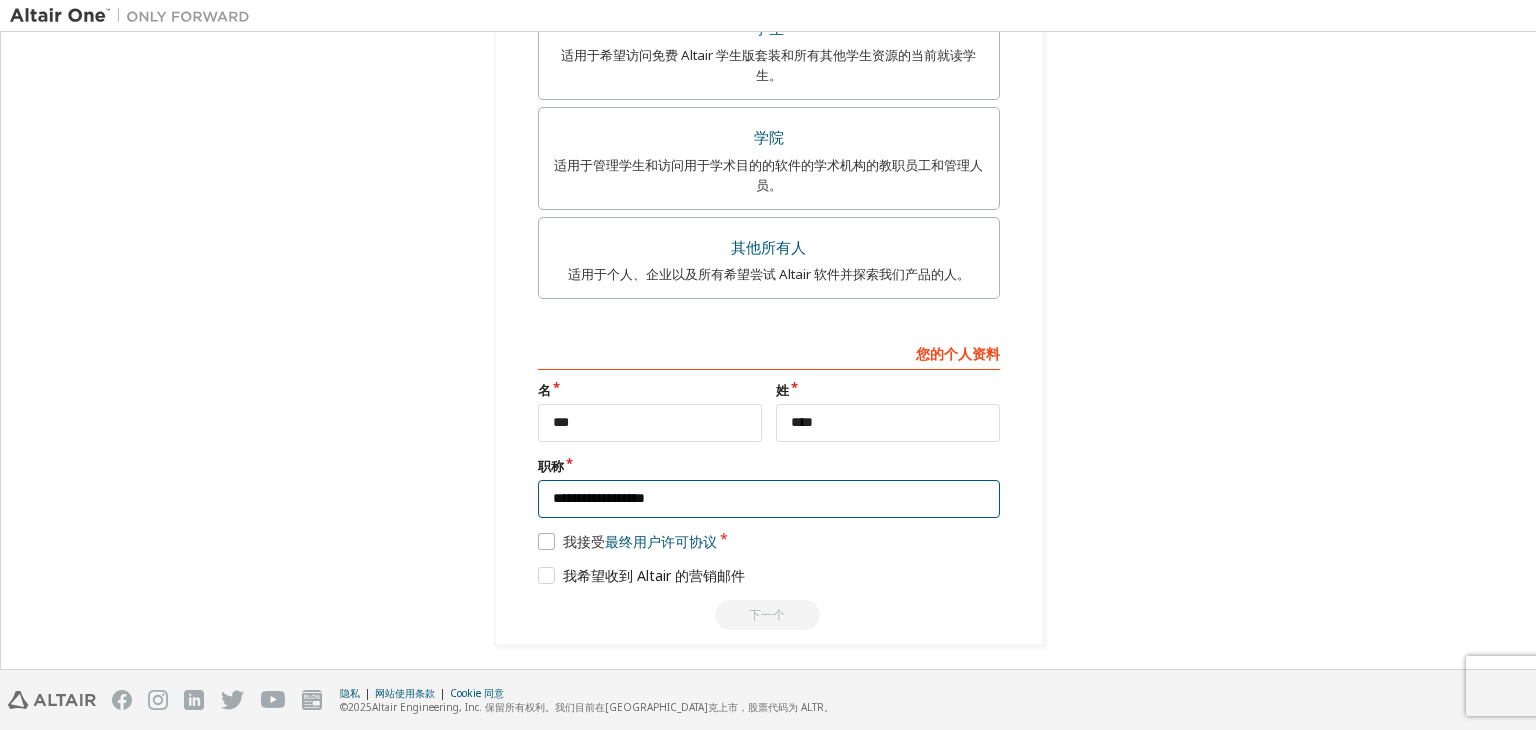 type on "**********" 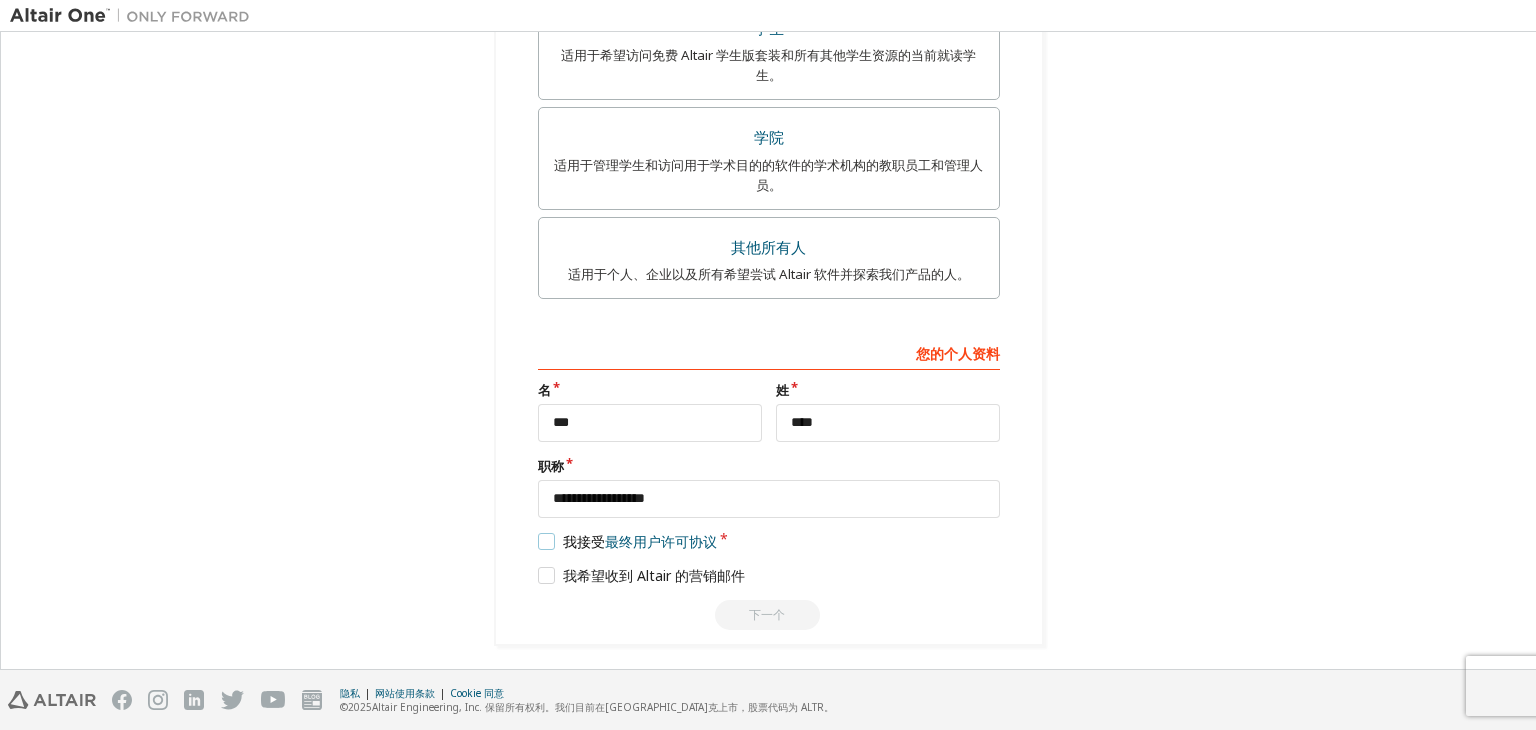 click on "我接受 最终用户许可协议" at bounding box center [628, 541] 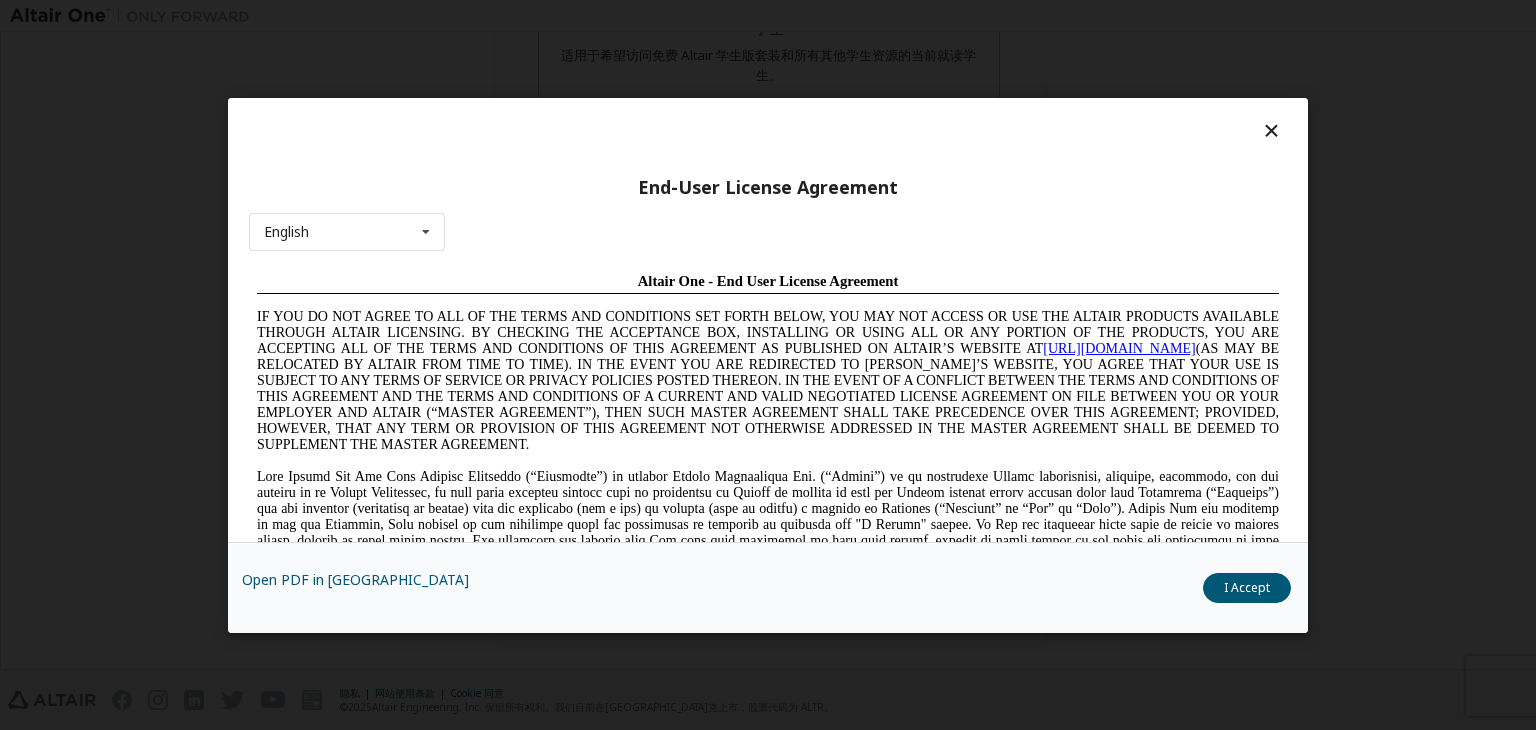 scroll, scrollTop: 0, scrollLeft: 0, axis: both 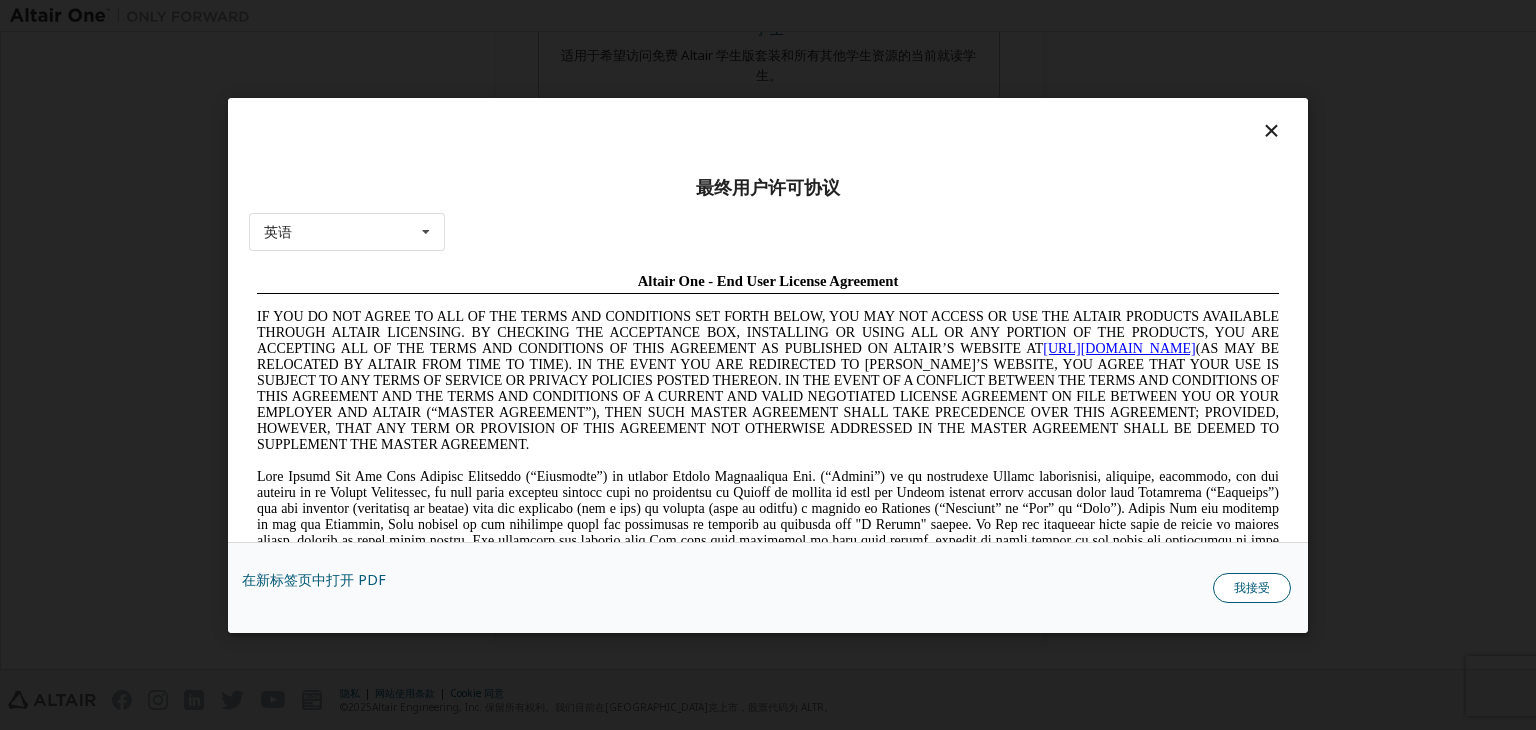 click on "我接受" at bounding box center [1252, 587] 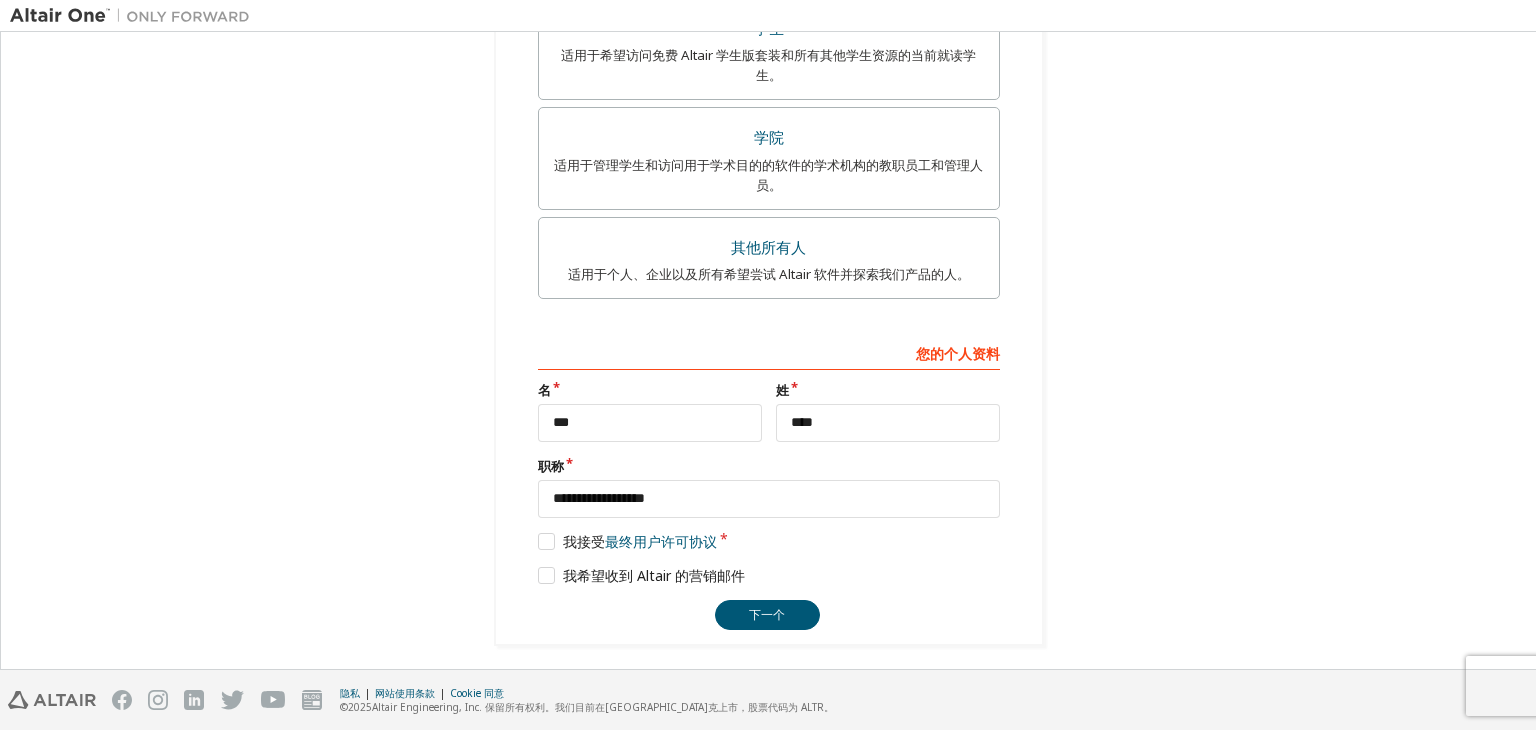 click on "**********" at bounding box center (769, 77) 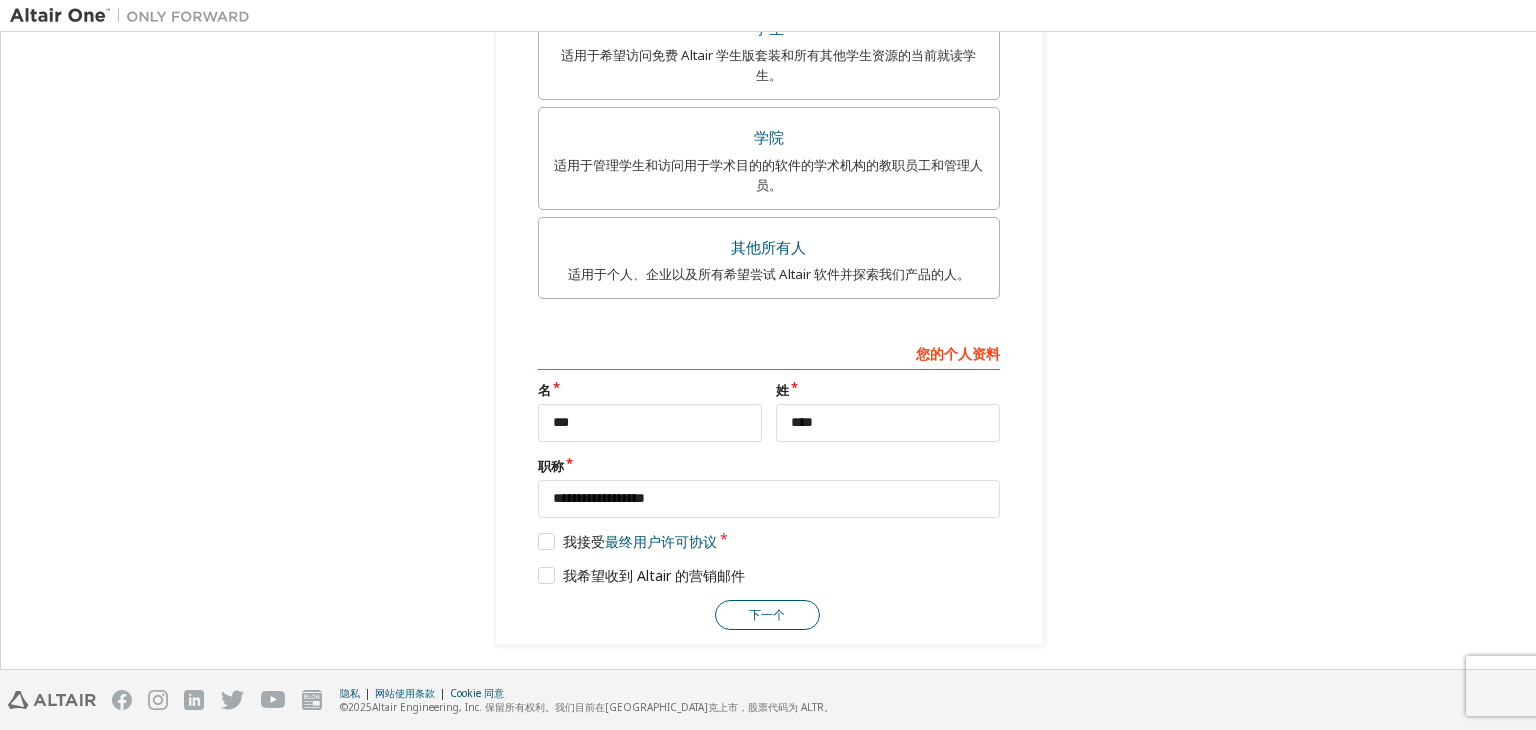 click on "下一个" at bounding box center (767, 614) 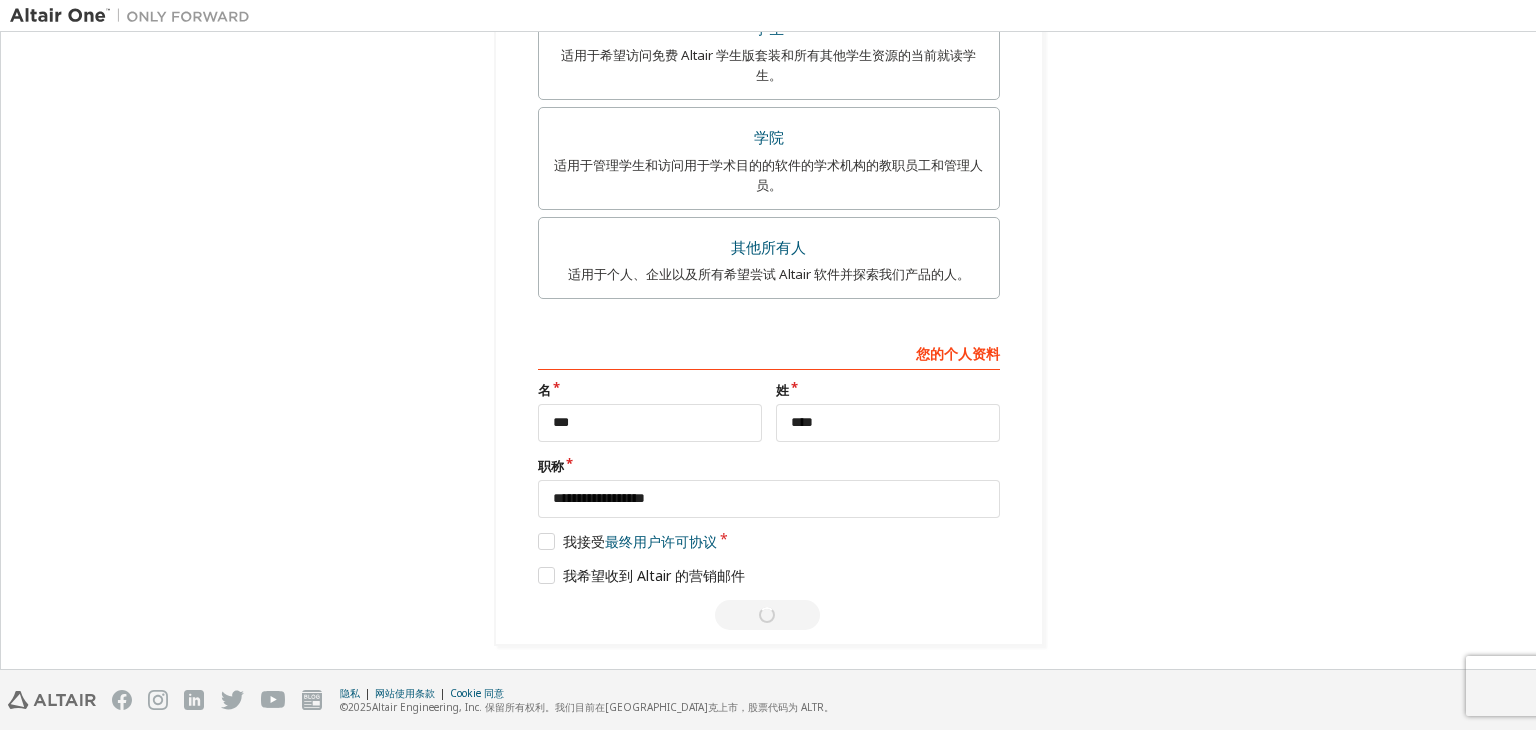 scroll, scrollTop: 0, scrollLeft: 0, axis: both 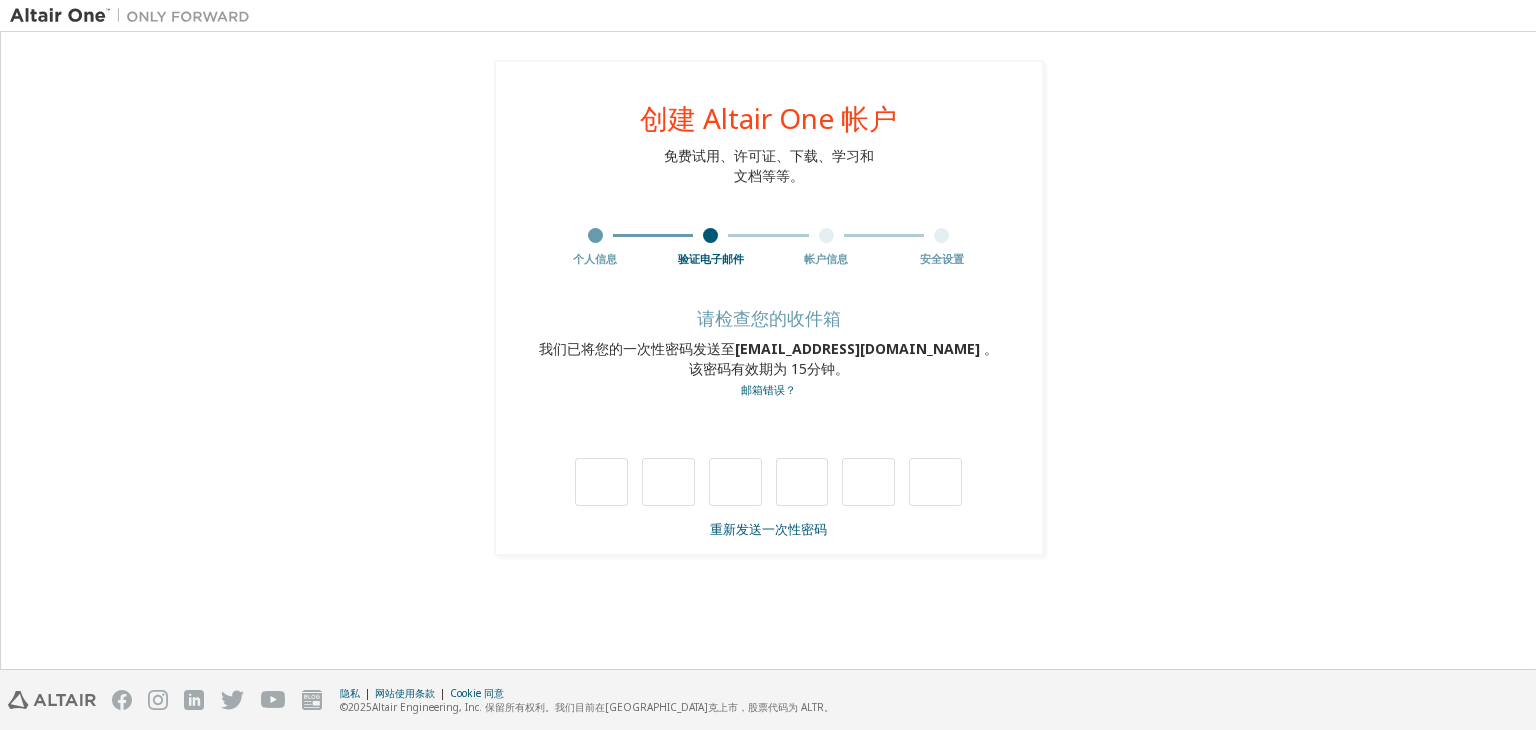 type on "*" 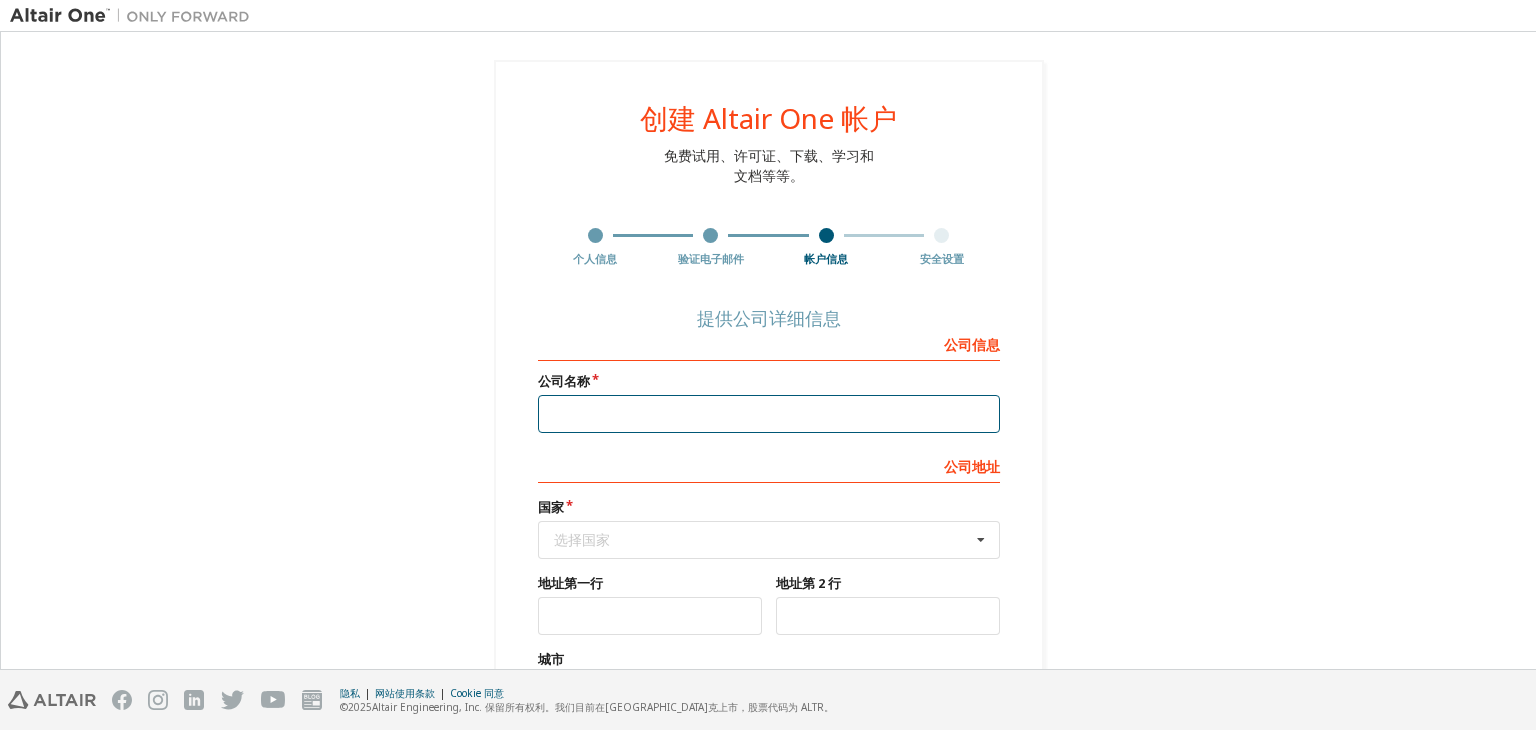 click at bounding box center (769, 414) 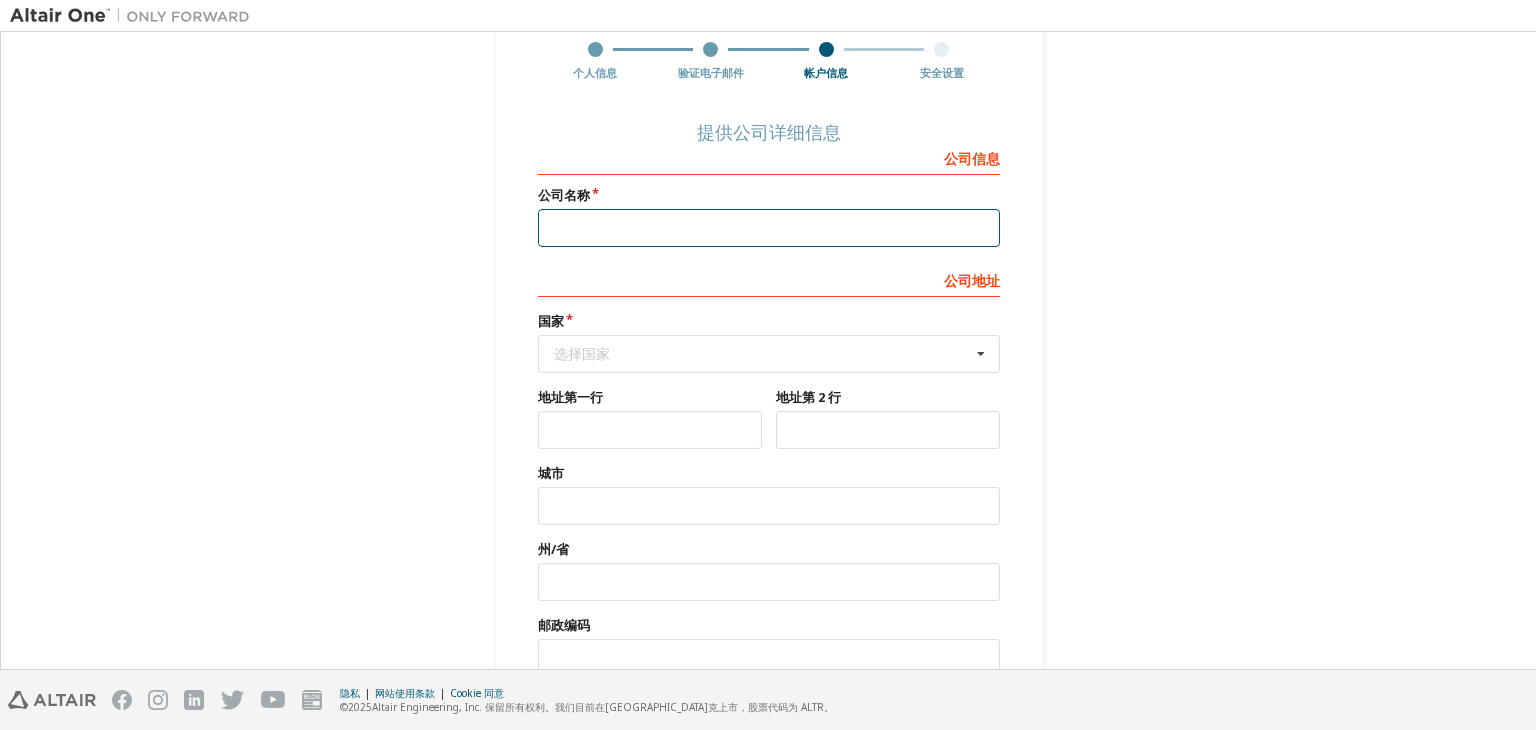 scroll, scrollTop: 94, scrollLeft: 0, axis: vertical 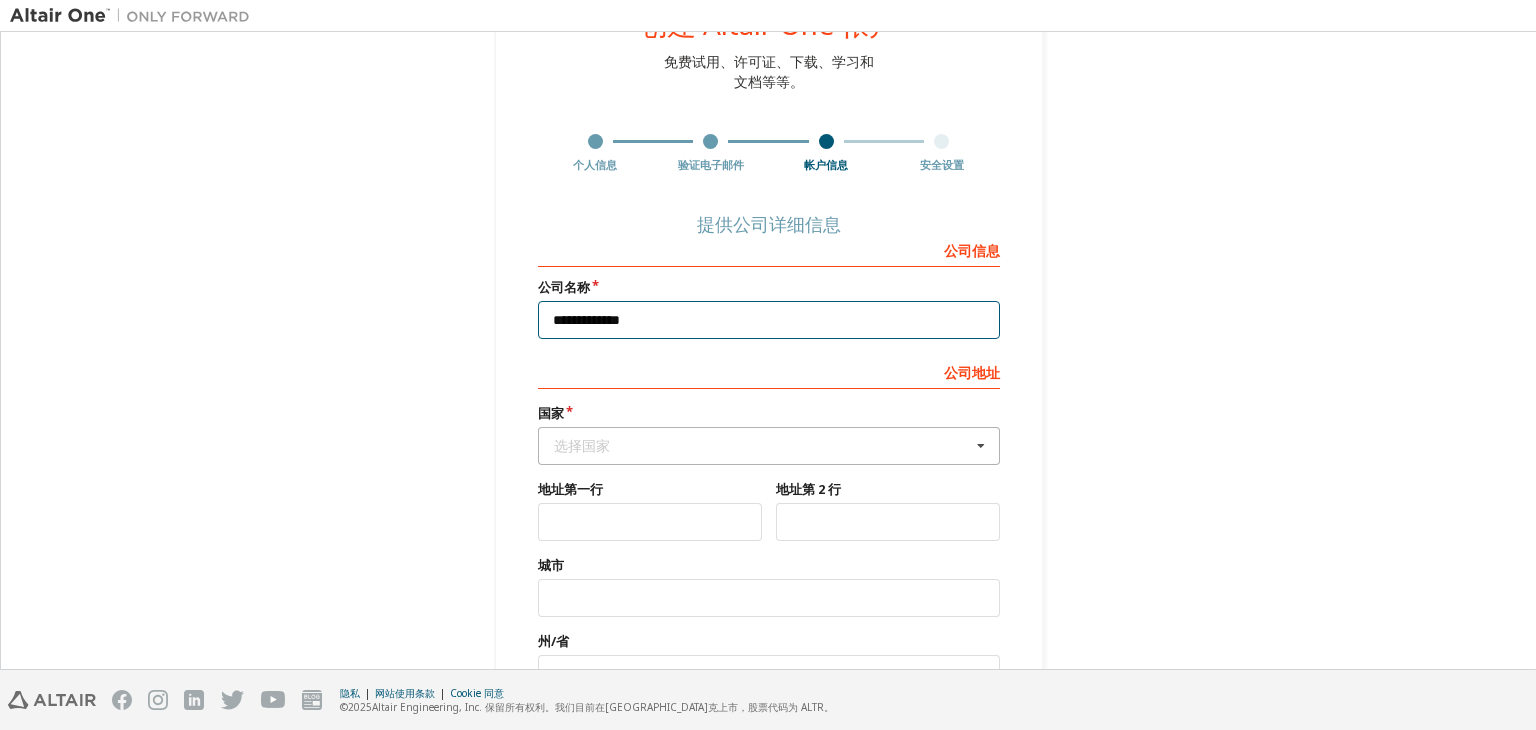 type on "**********" 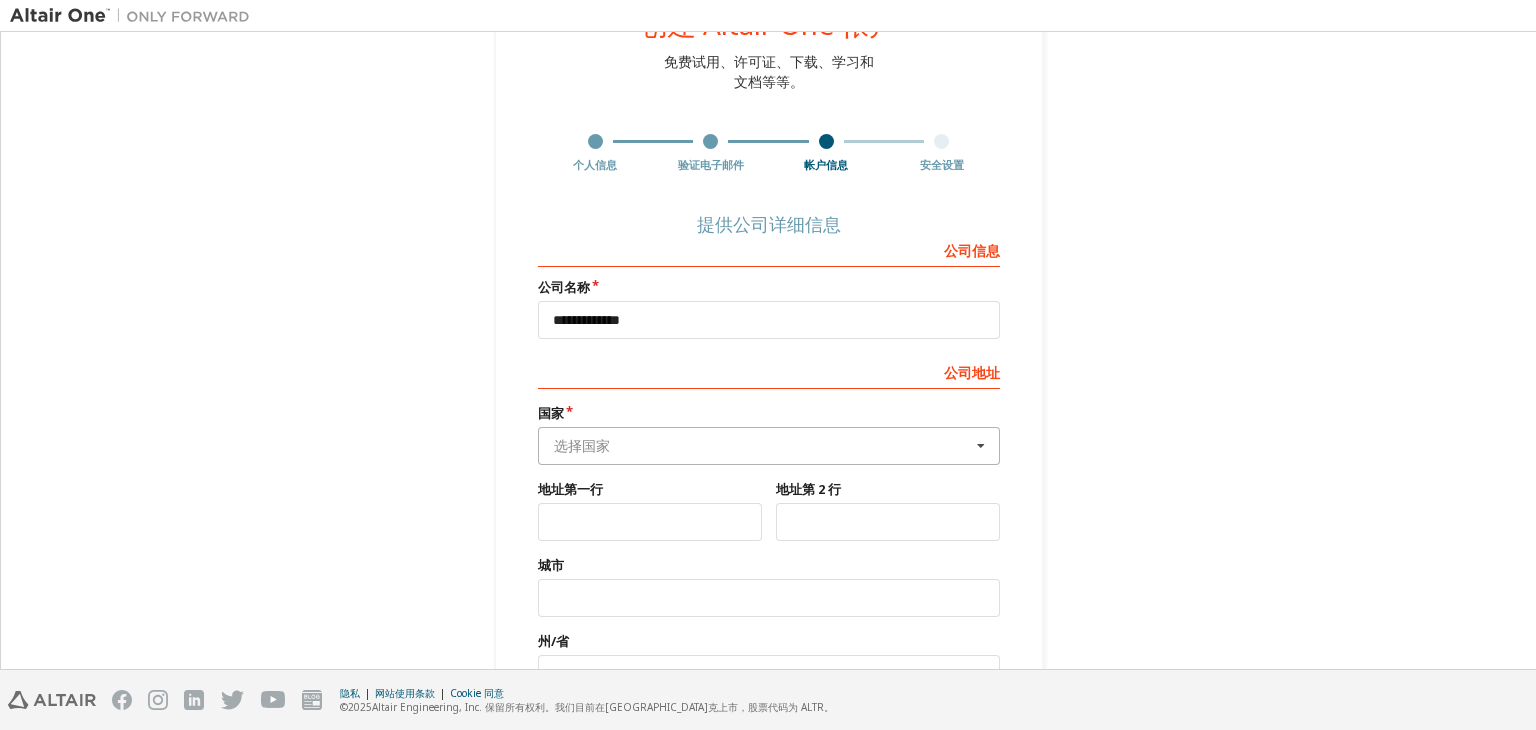 click at bounding box center [770, 446] 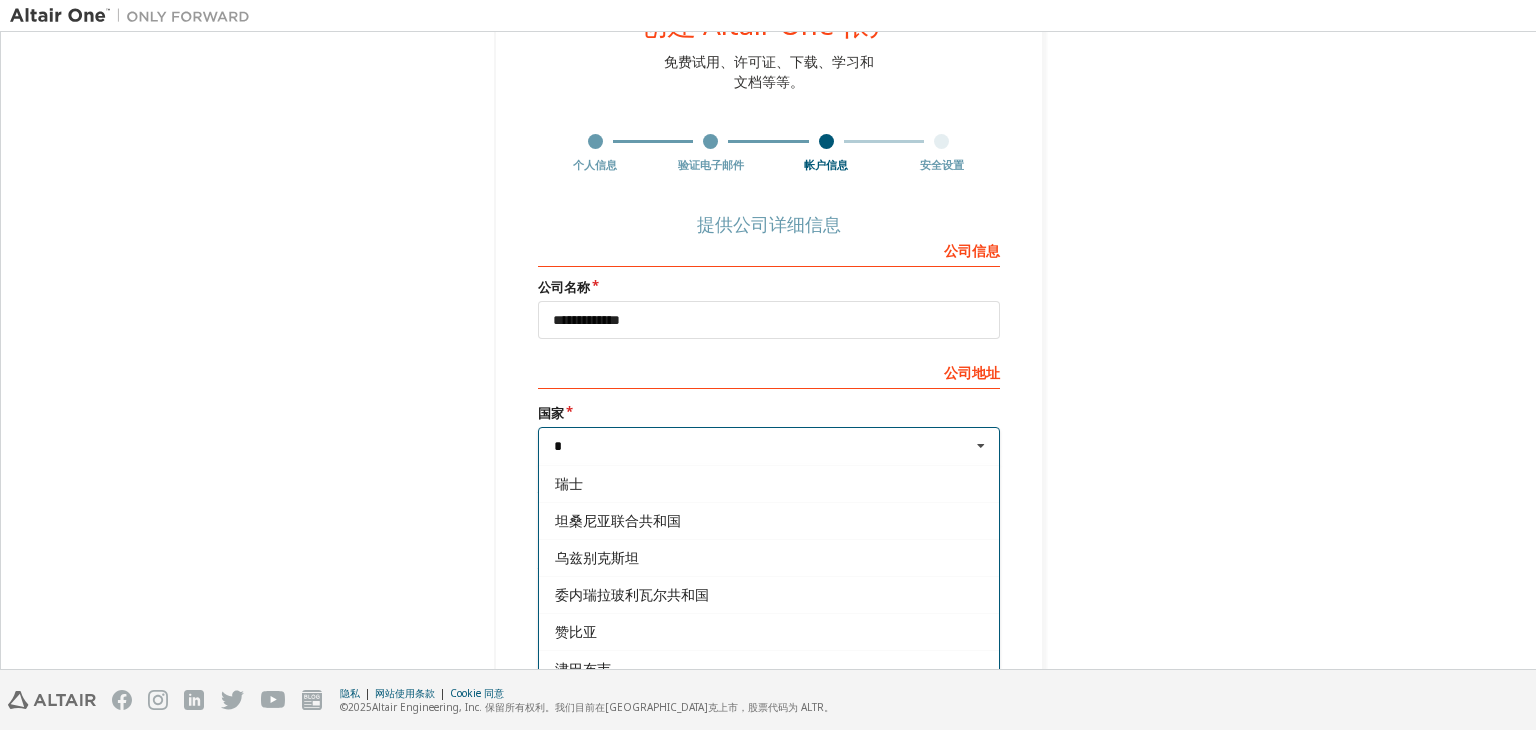 scroll, scrollTop: 0, scrollLeft: 0, axis: both 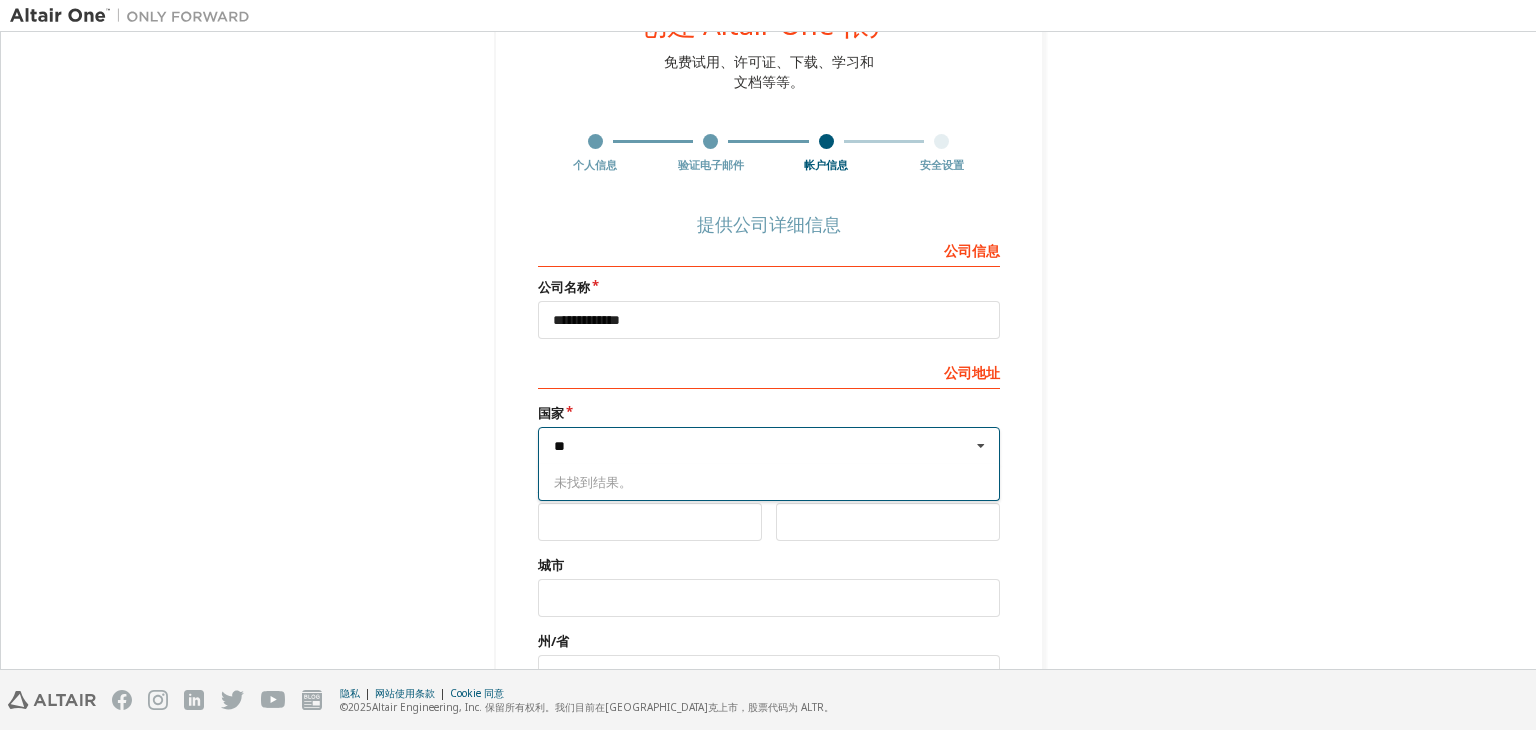 type on "*" 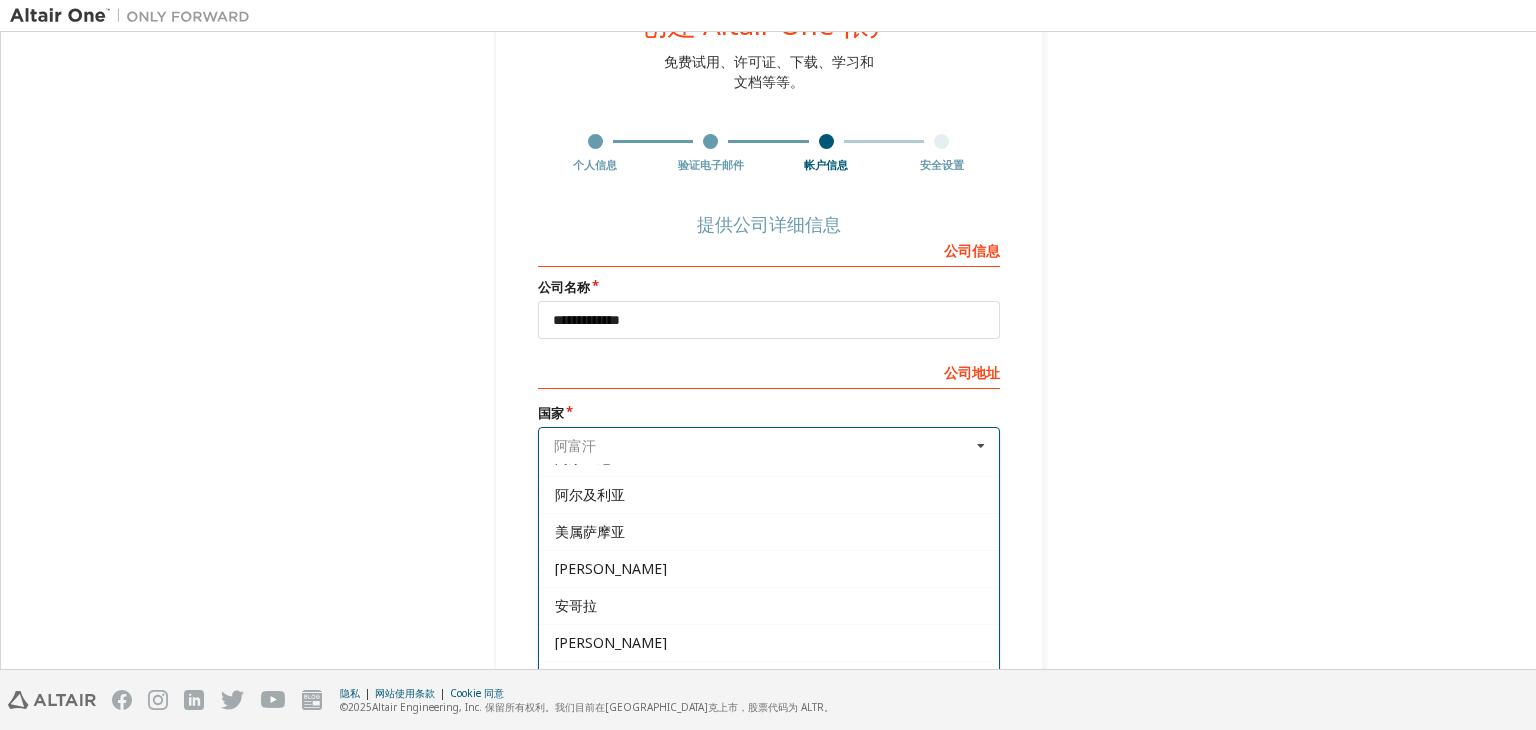scroll, scrollTop: 0, scrollLeft: 0, axis: both 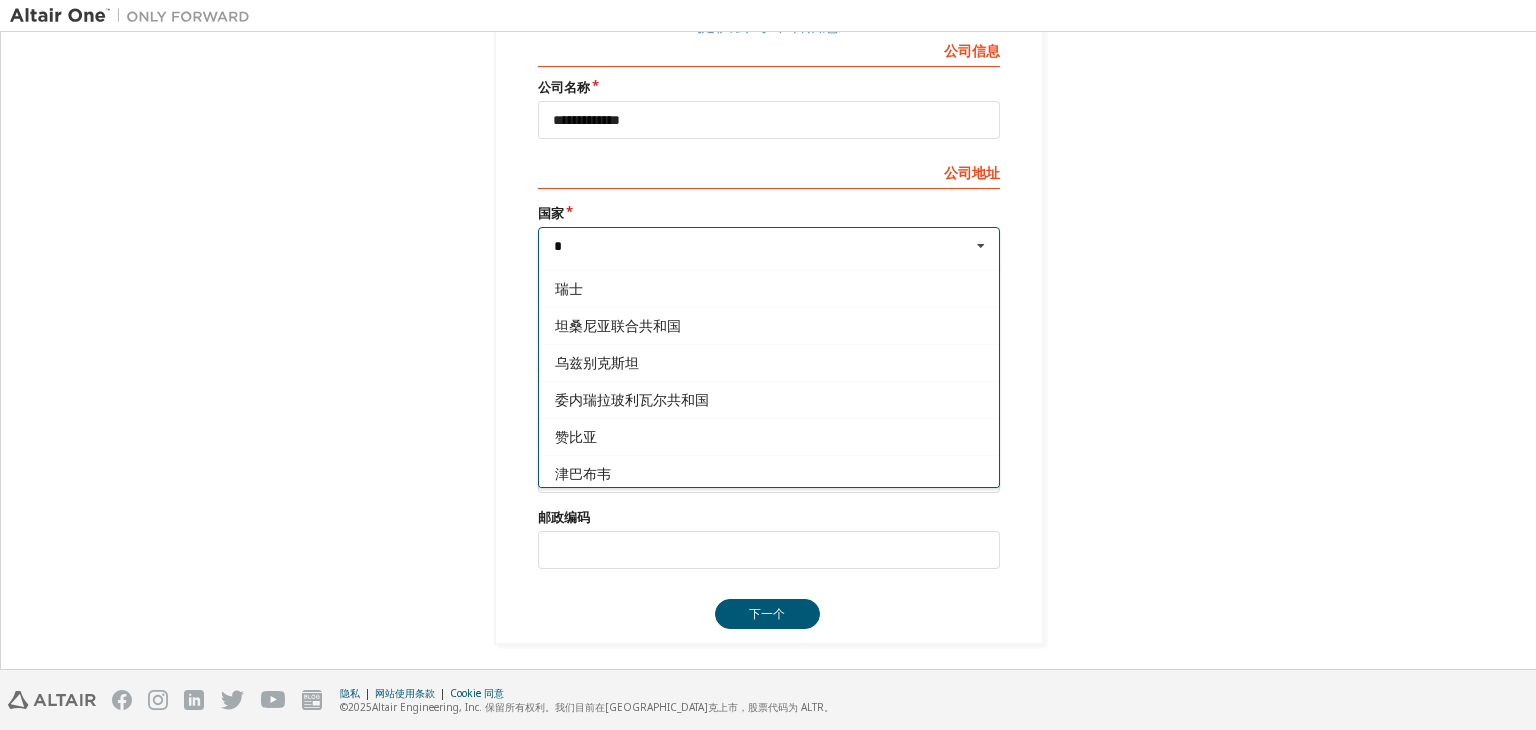 type on "*" 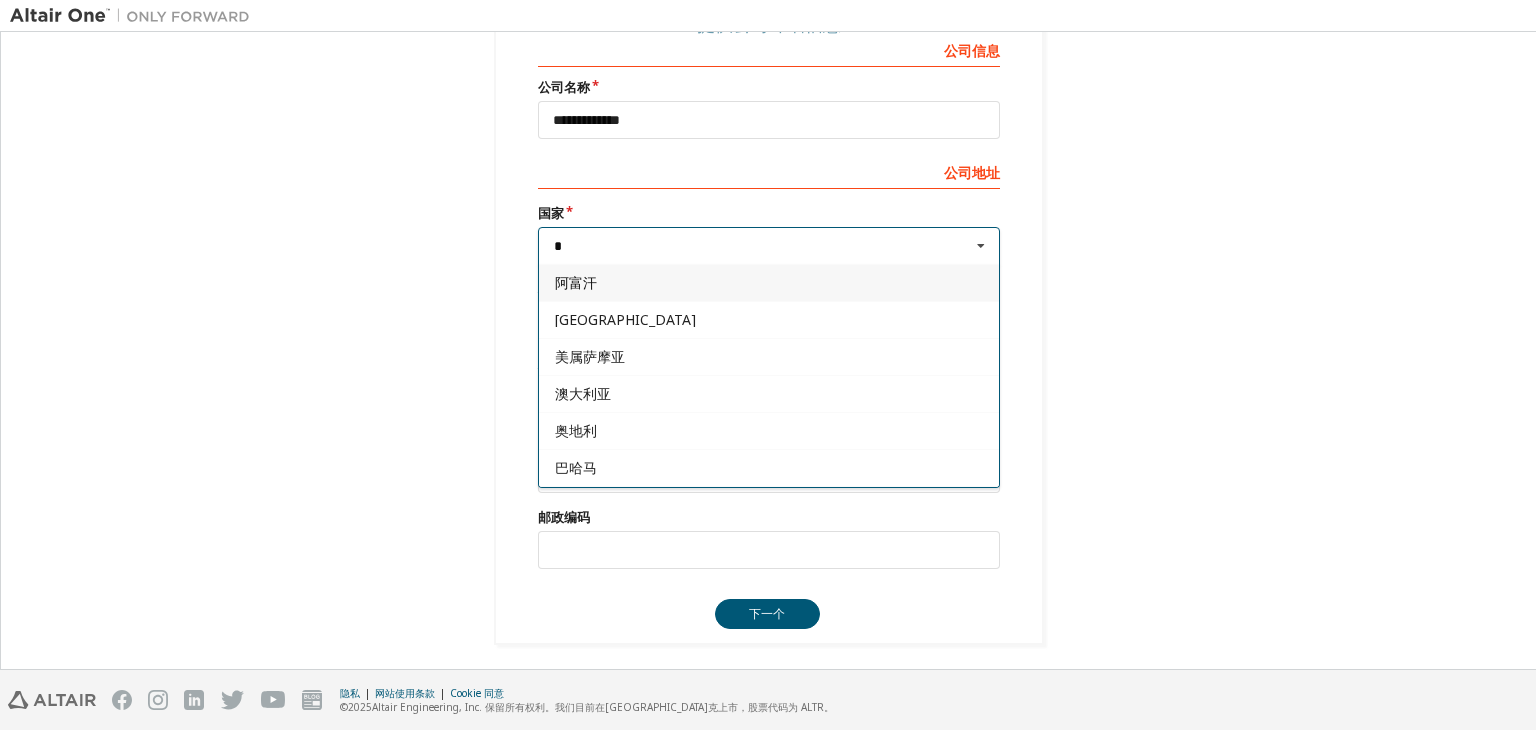 type on "*" 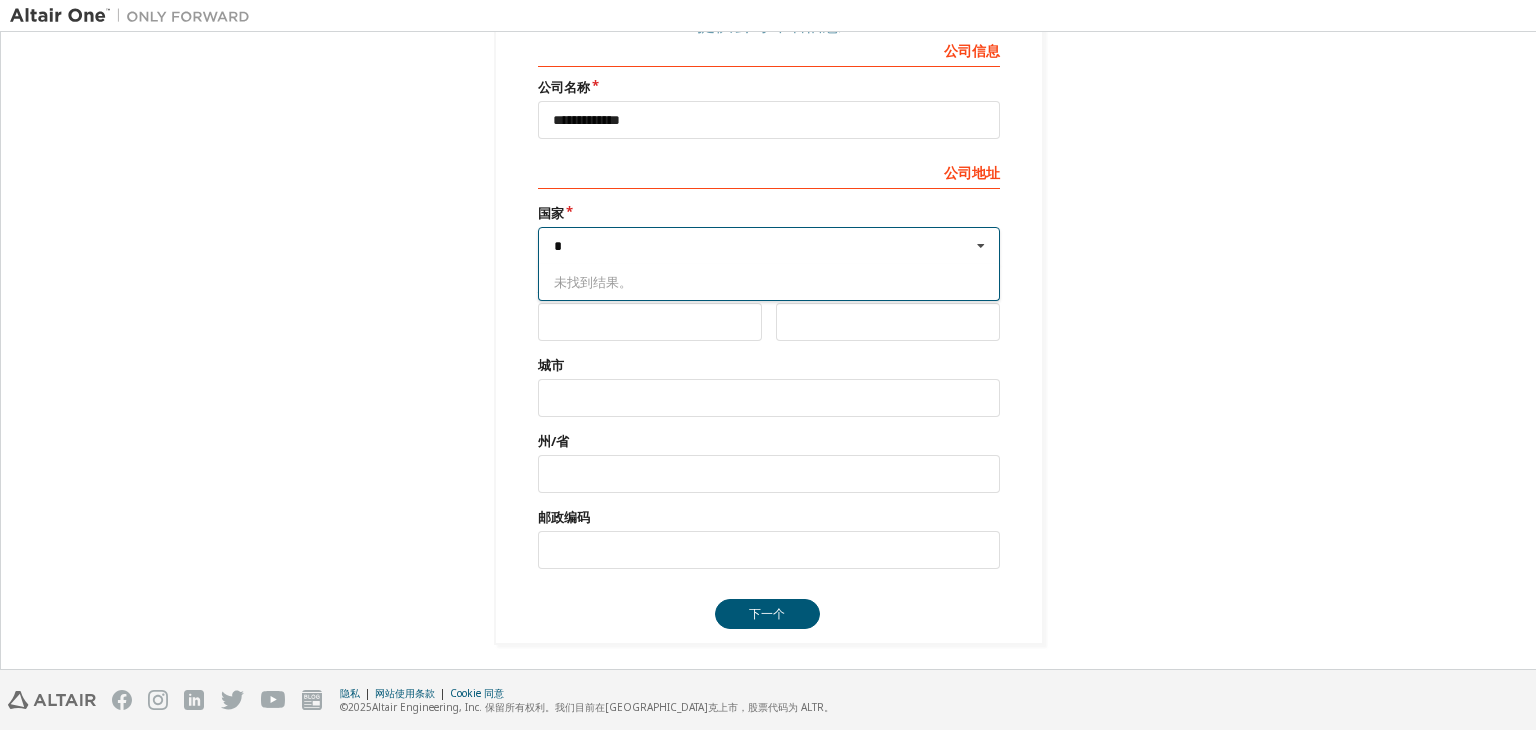 type 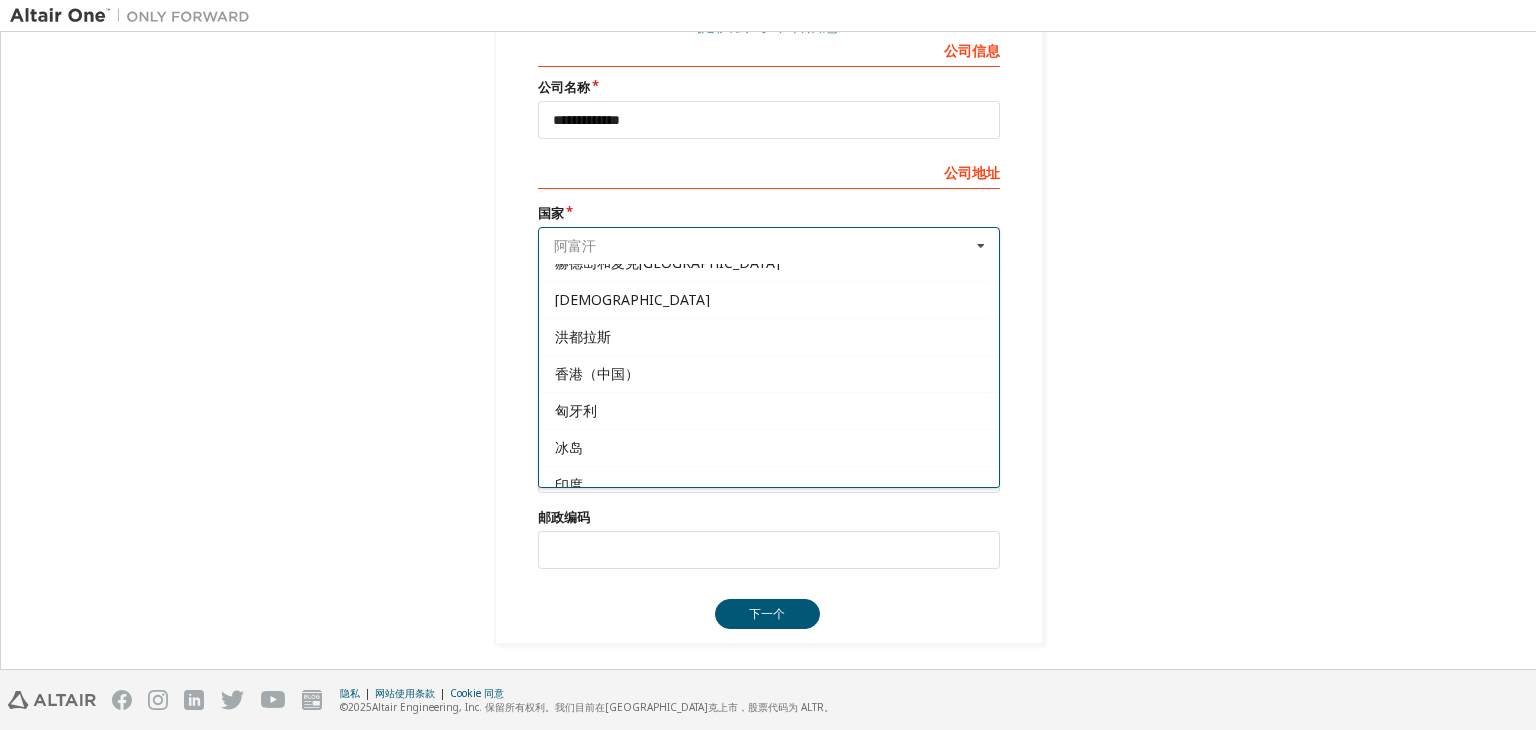scroll, scrollTop: 3500, scrollLeft: 0, axis: vertical 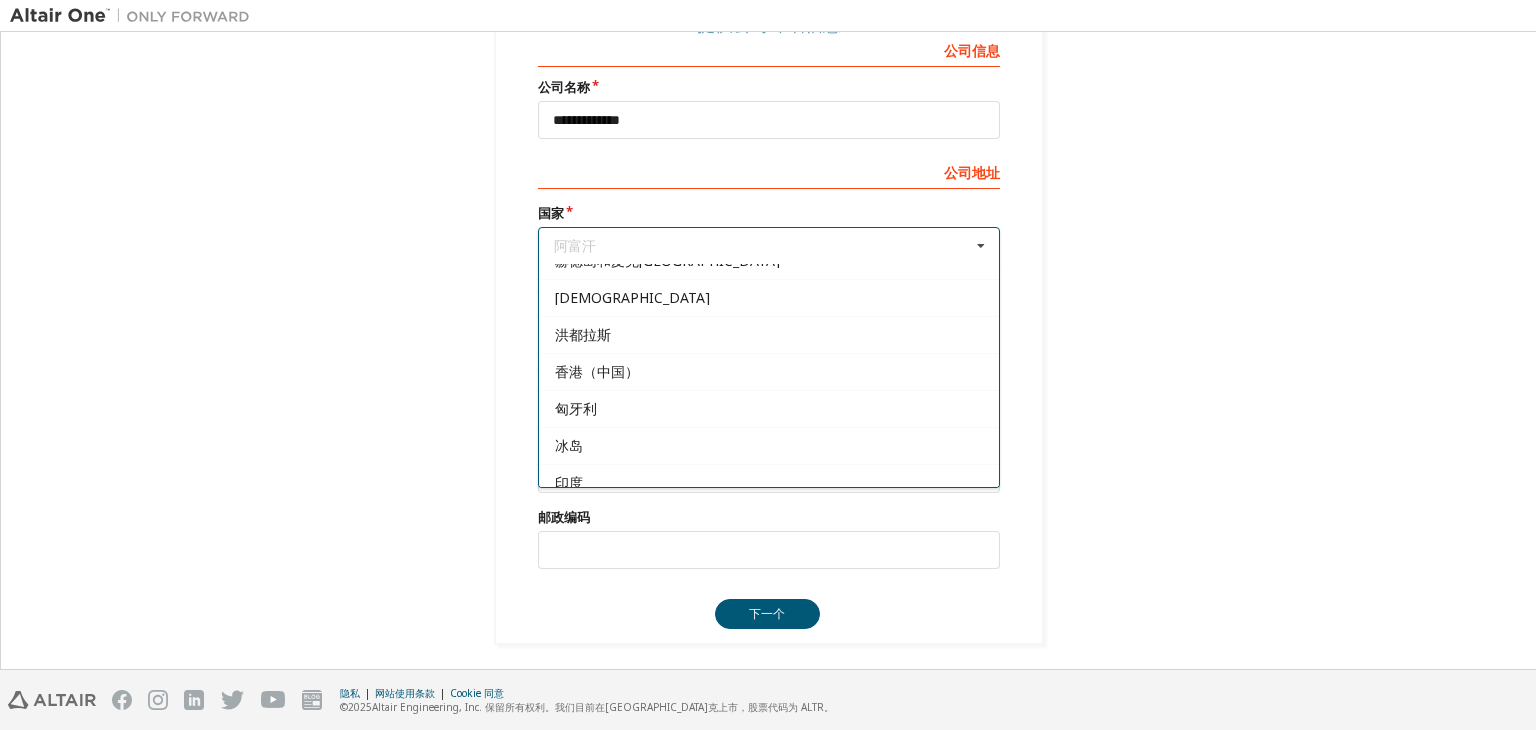 click on "香港（中国）" at bounding box center [769, 372] 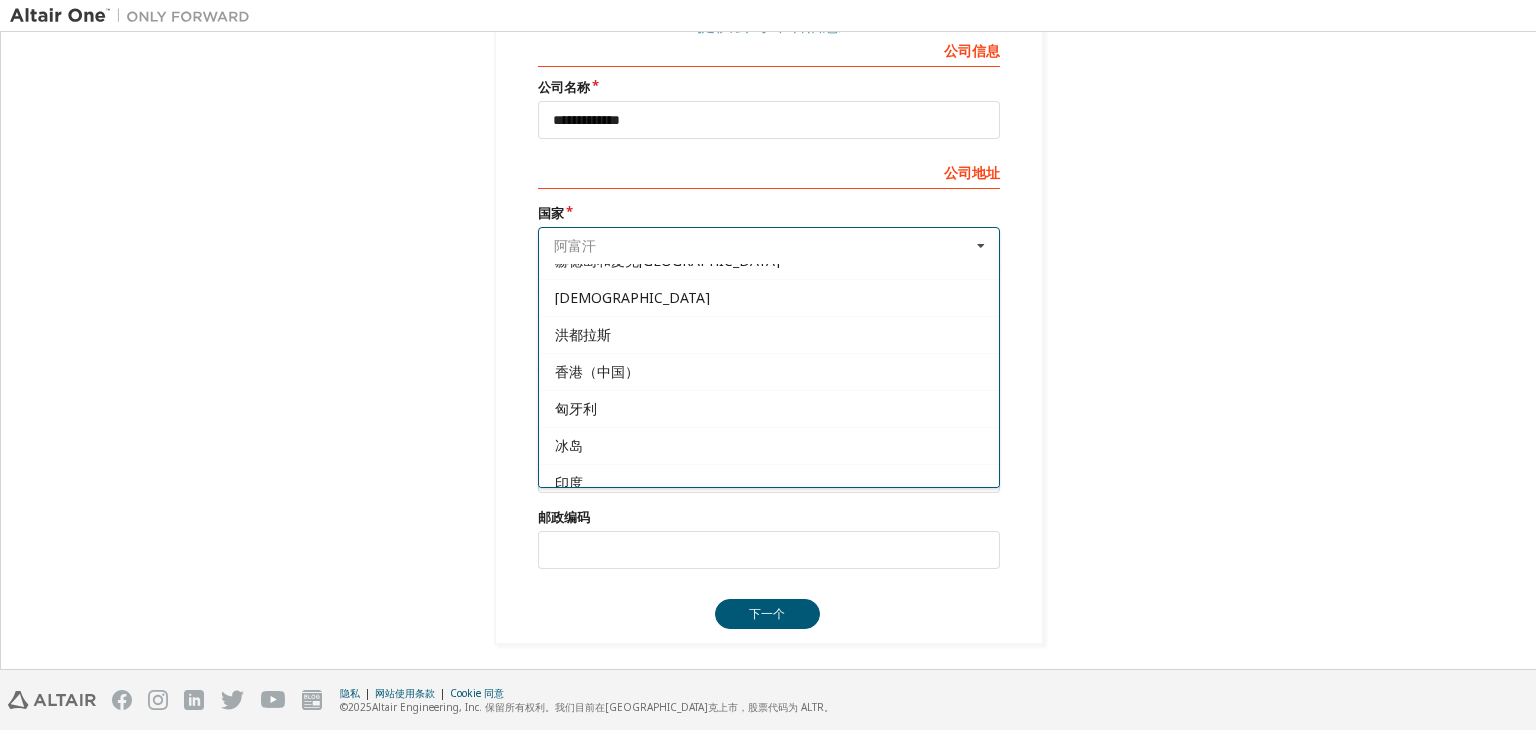 type on "***" 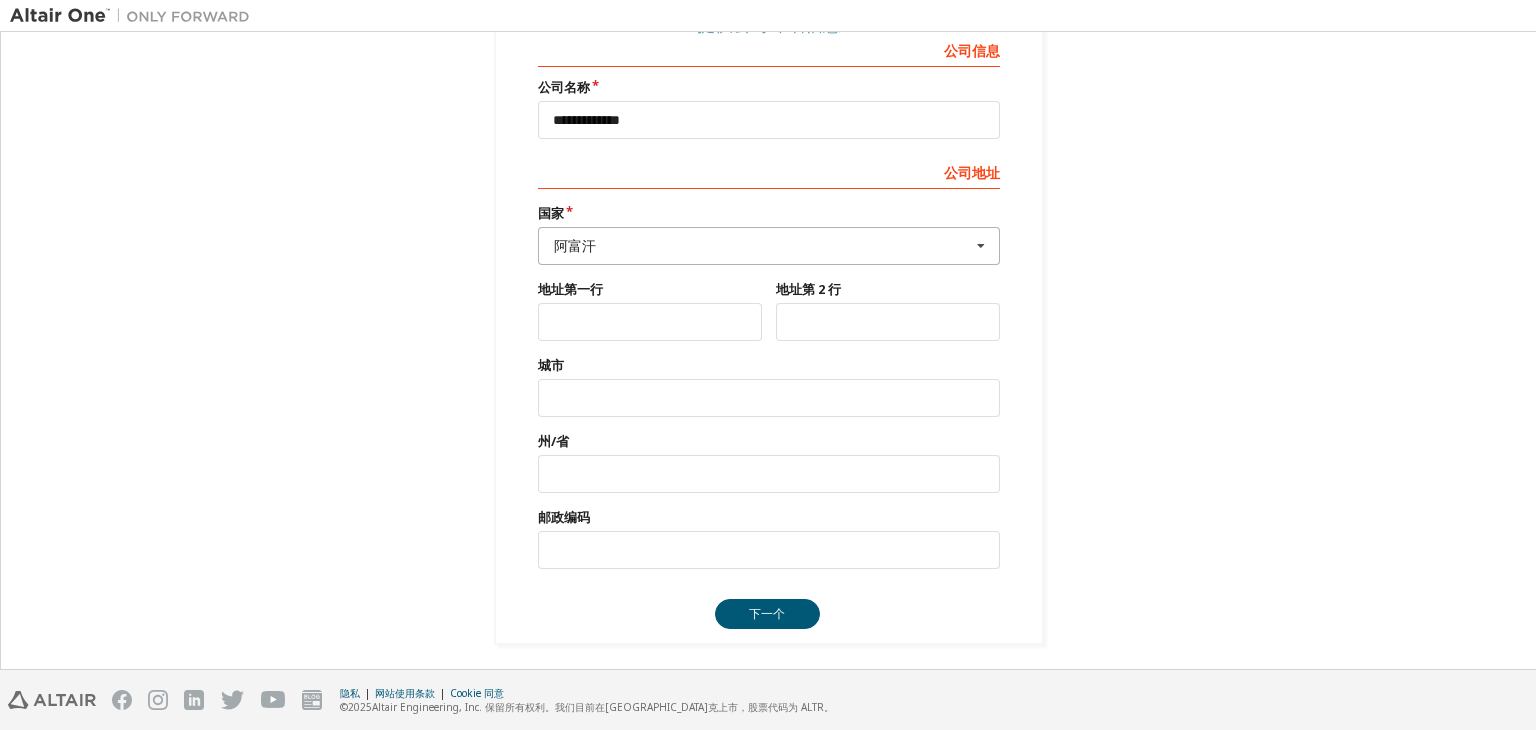 click on "阿富汗" at bounding box center (762, 246) 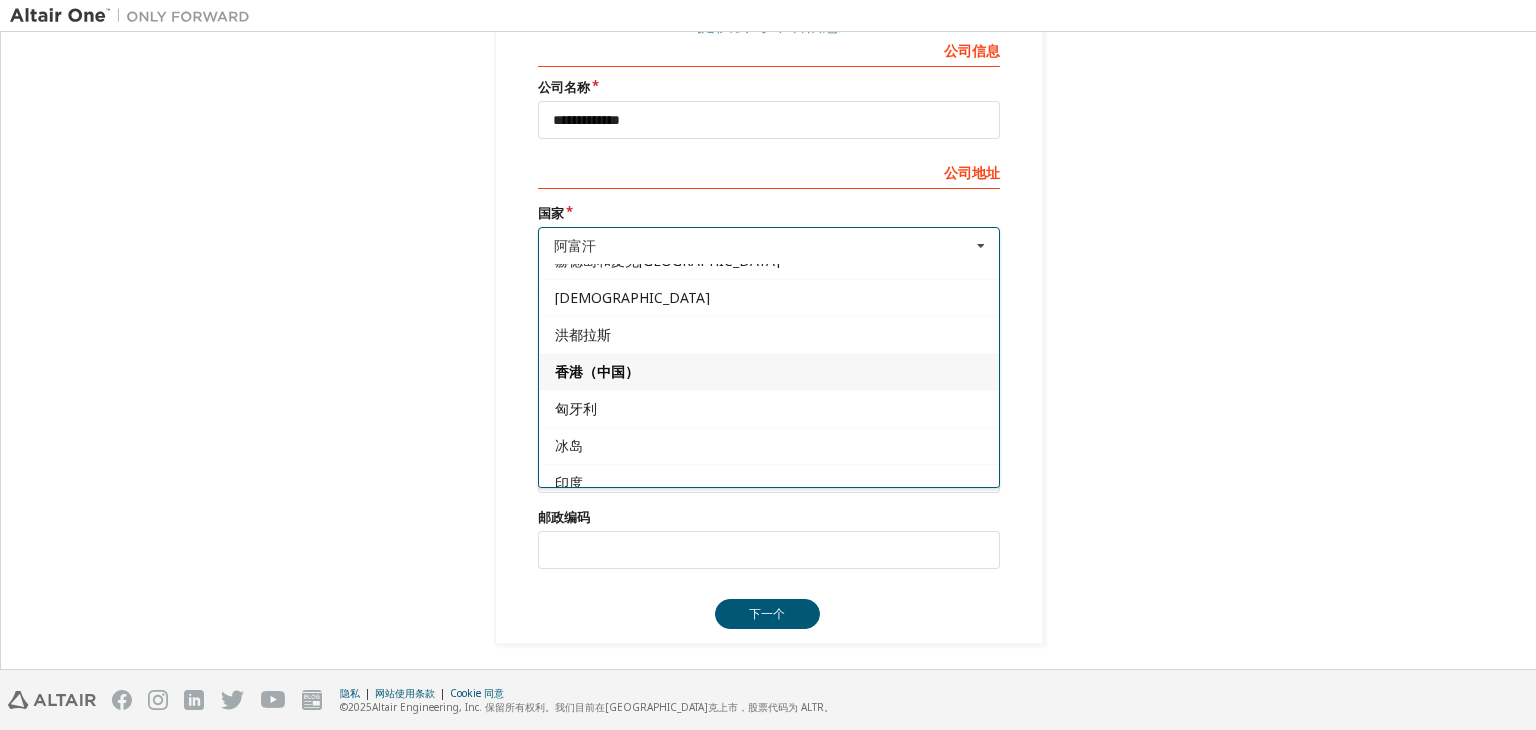 click on "香港（中国）" at bounding box center [769, 372] 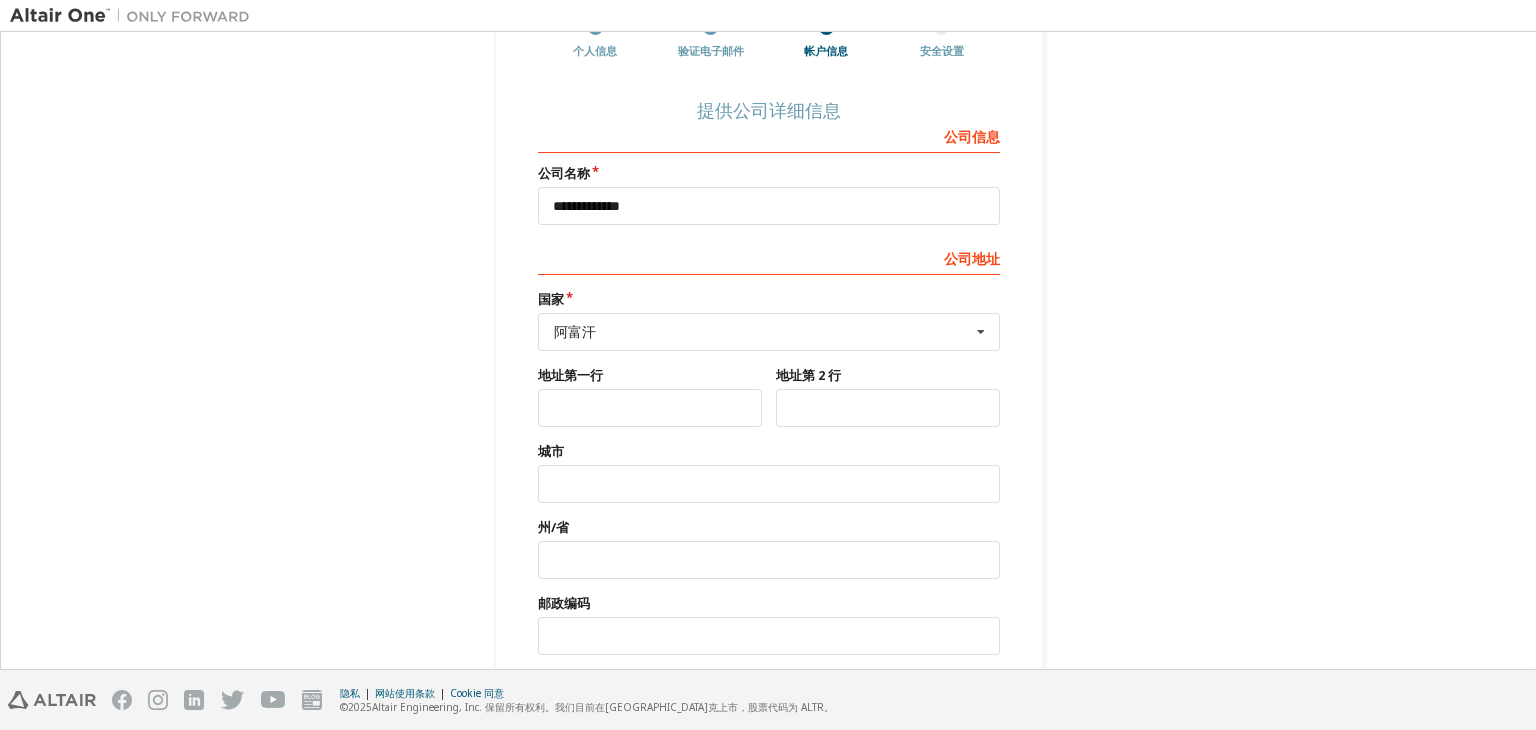 scroll, scrollTop: 294, scrollLeft: 0, axis: vertical 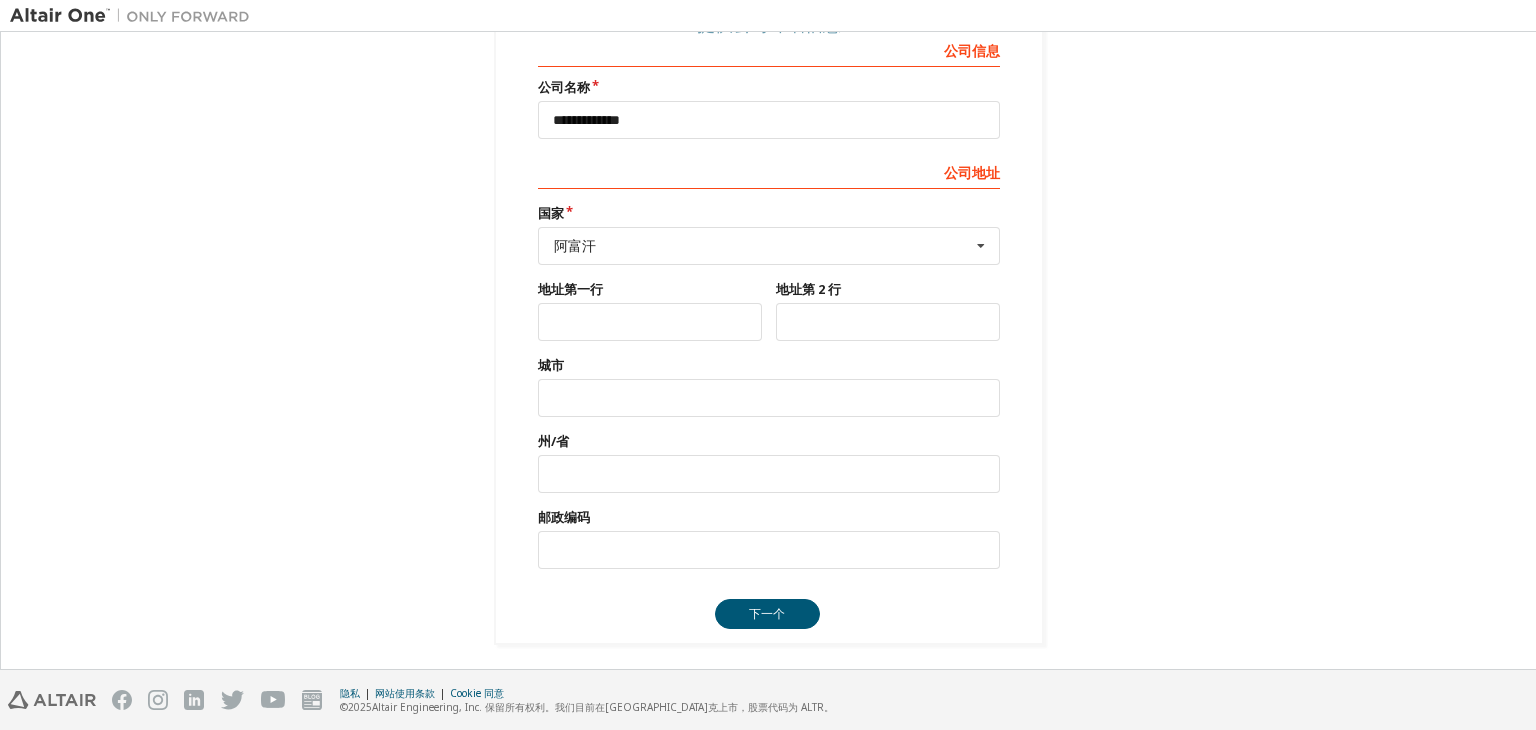 click on "公司 地址" at bounding box center (769, 171) 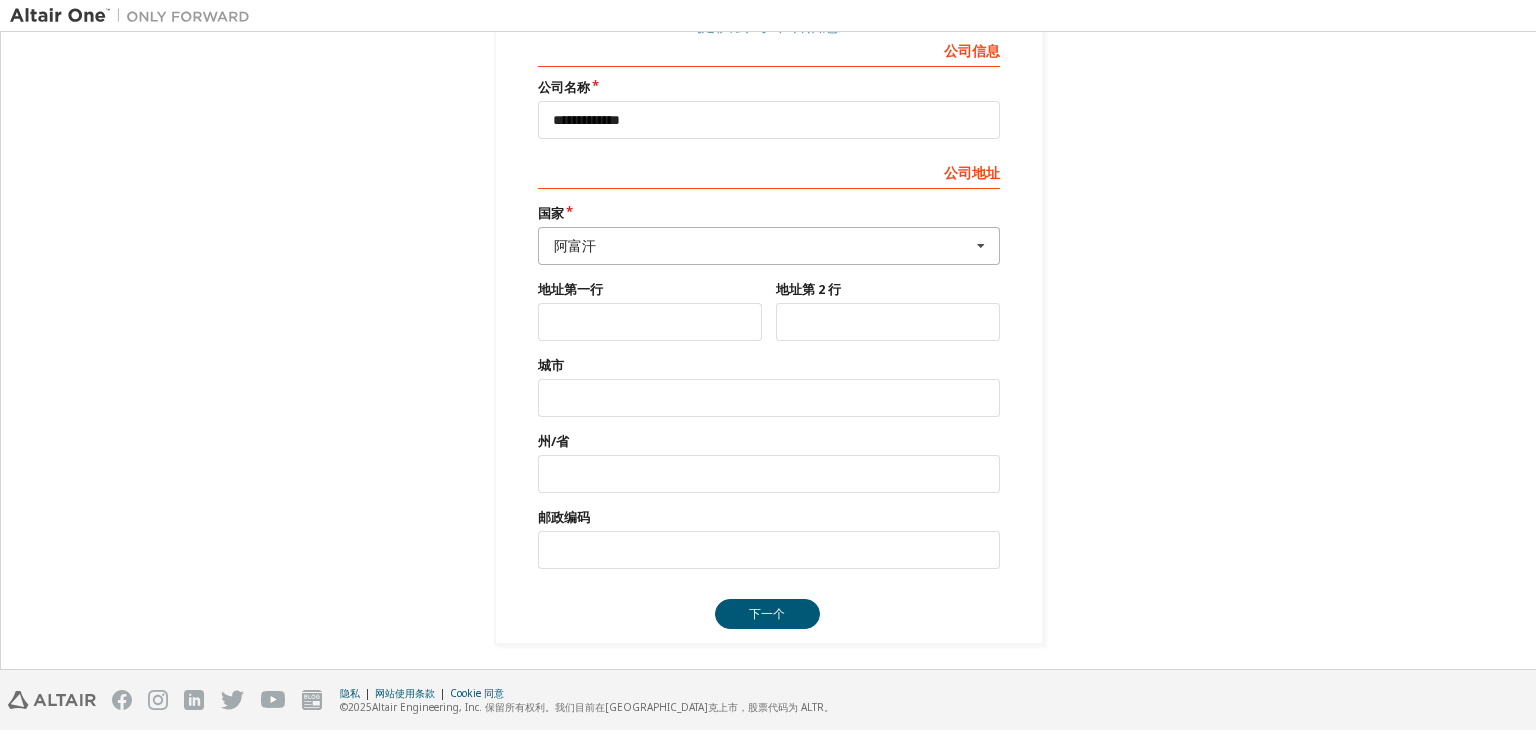 click at bounding box center (770, 246) 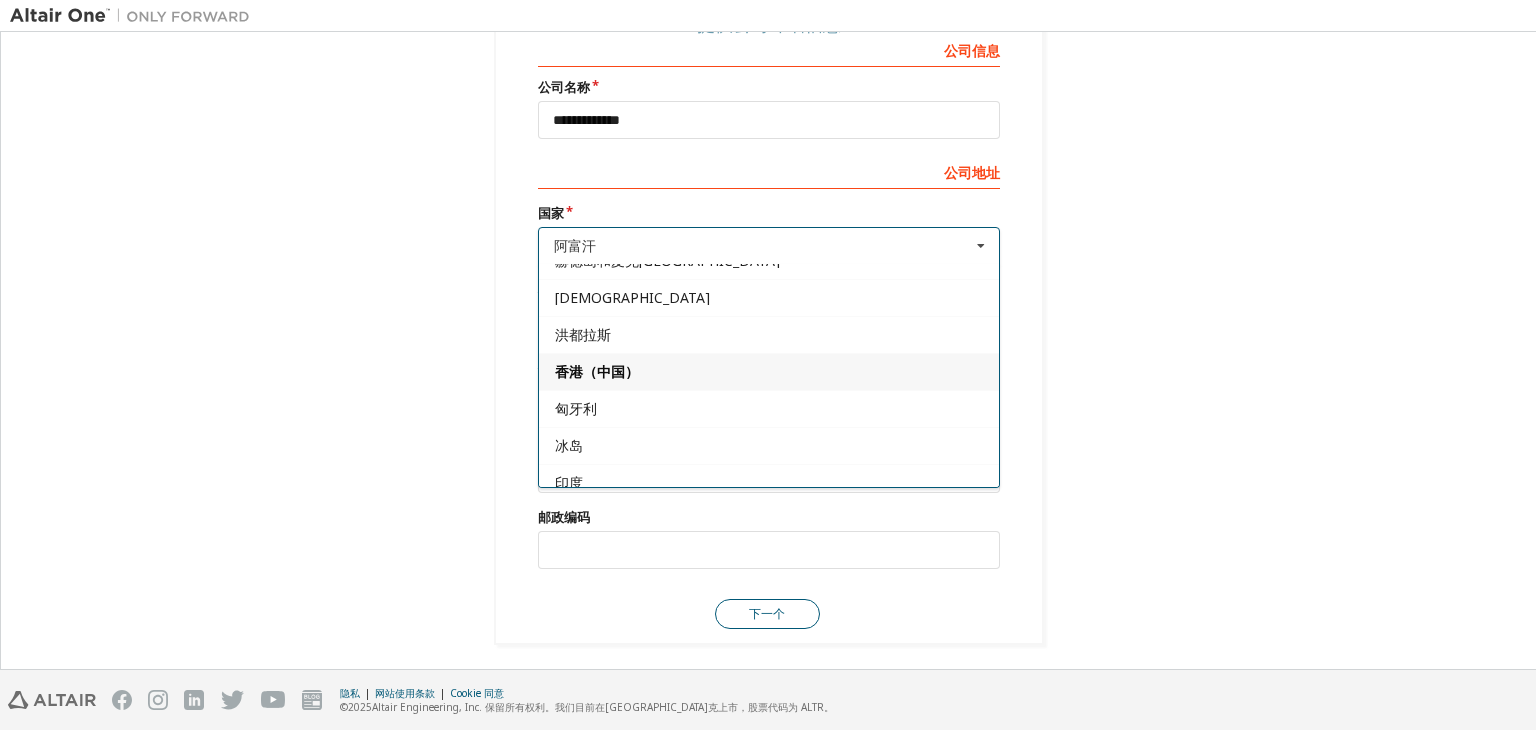 click on "下一个" at bounding box center (767, 613) 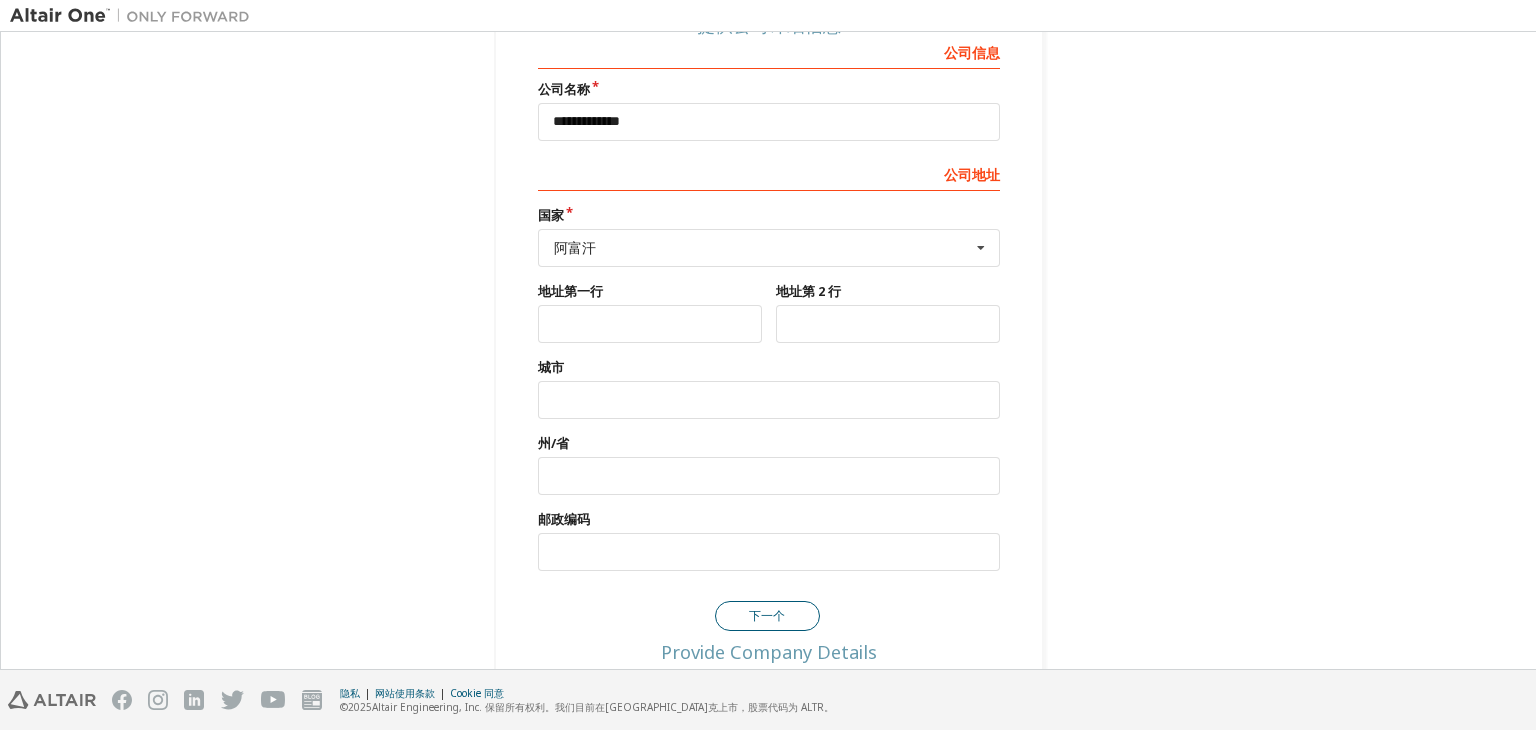 scroll, scrollTop: 0, scrollLeft: 0, axis: both 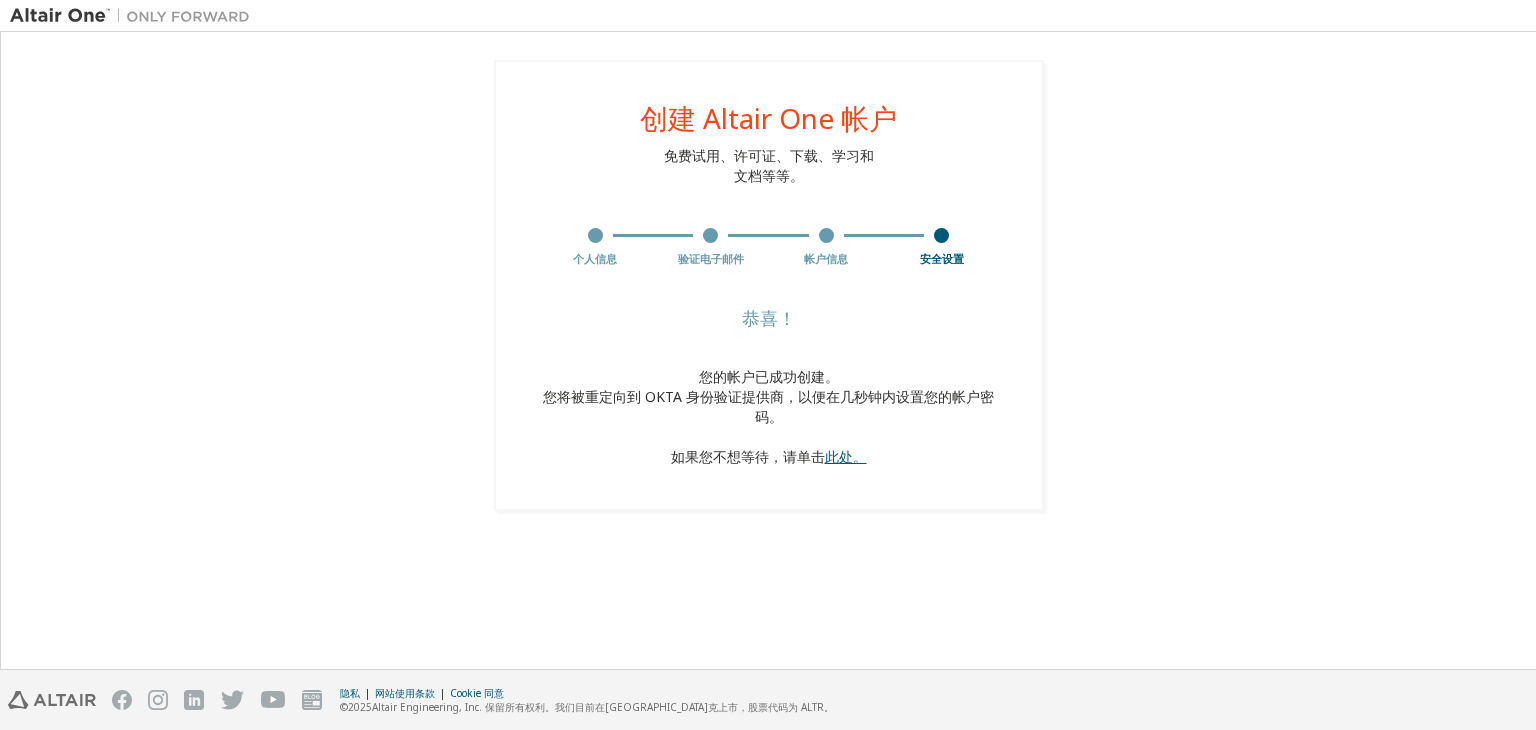 click on "此处。" at bounding box center (846, 456) 